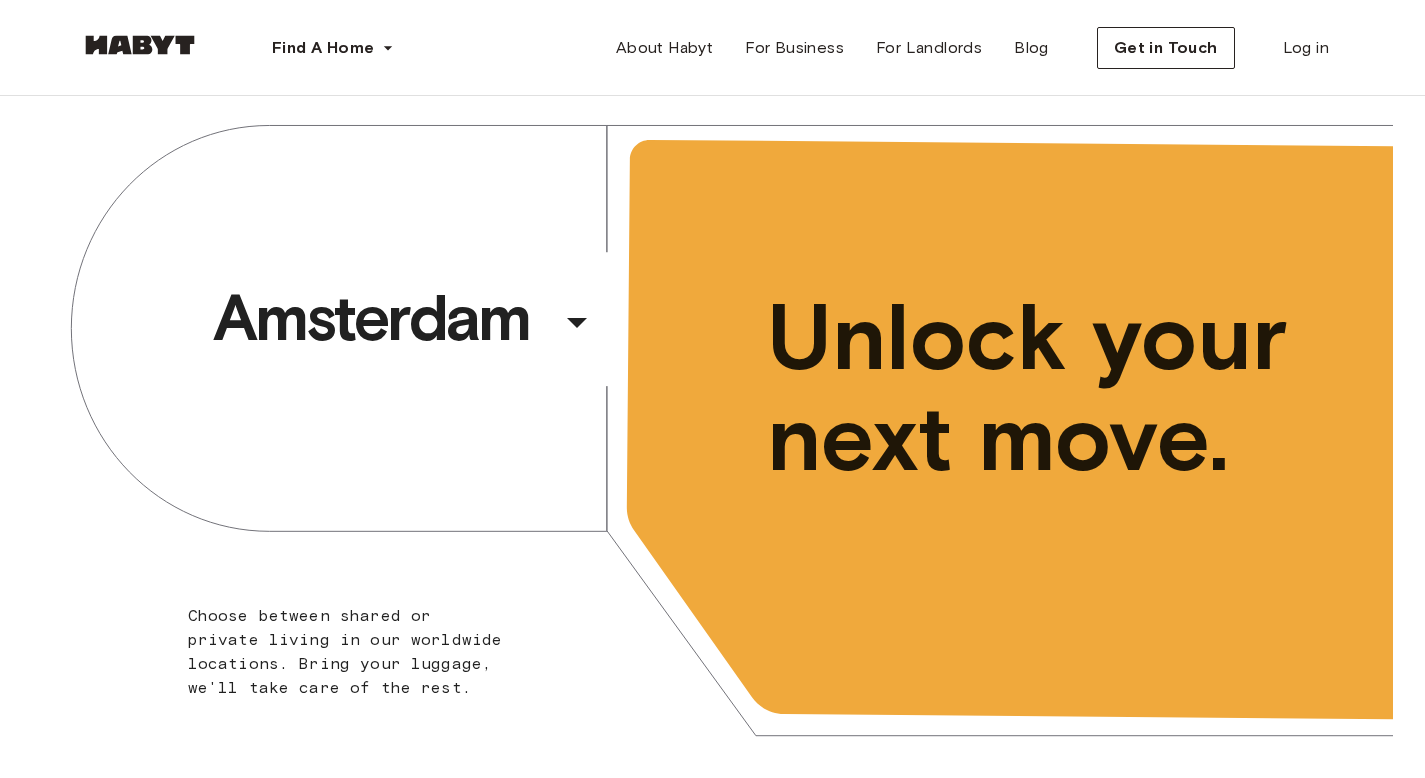 scroll, scrollTop: 0, scrollLeft: 0, axis: both 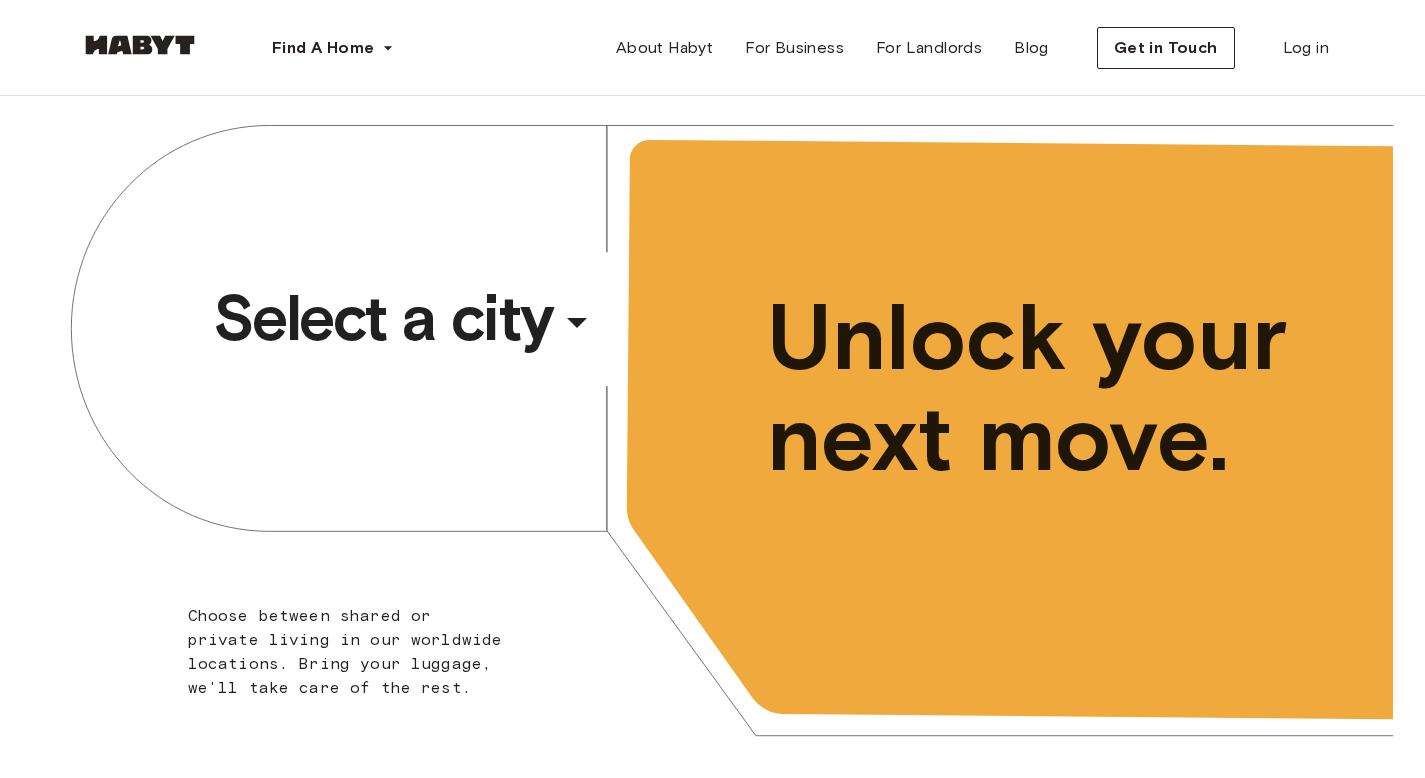 click on "Select a city" at bounding box center (383, 318) 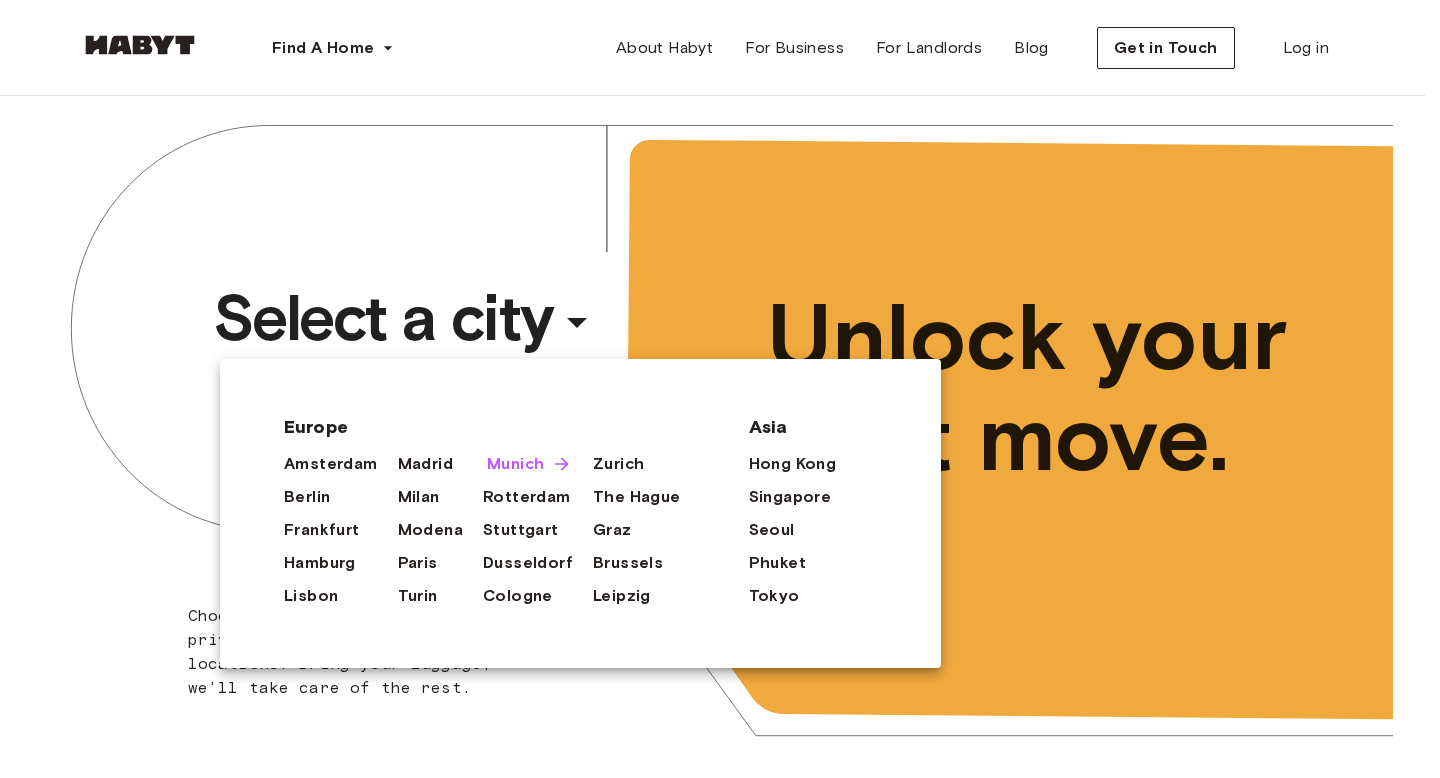 click on "Munich" at bounding box center [515, 464] 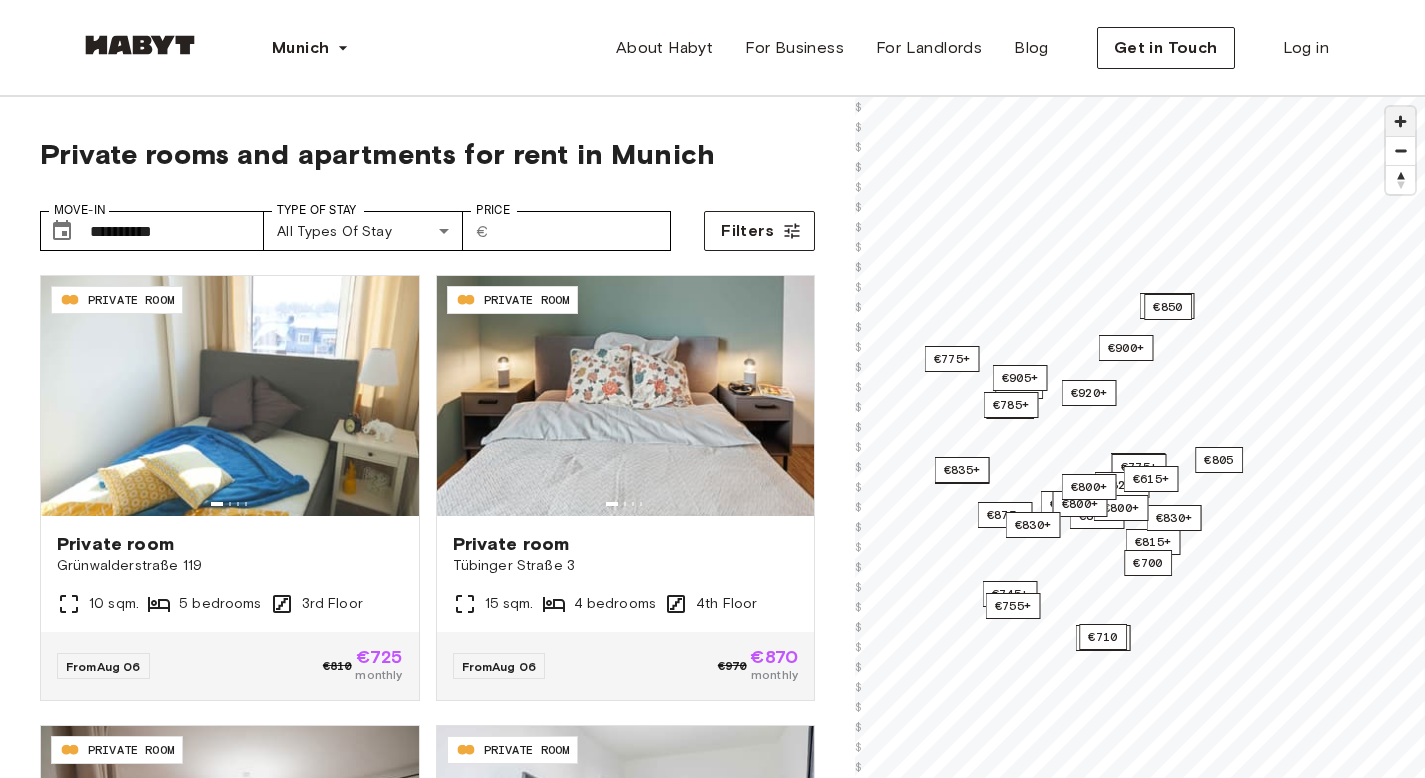 click at bounding box center (1400, 121) 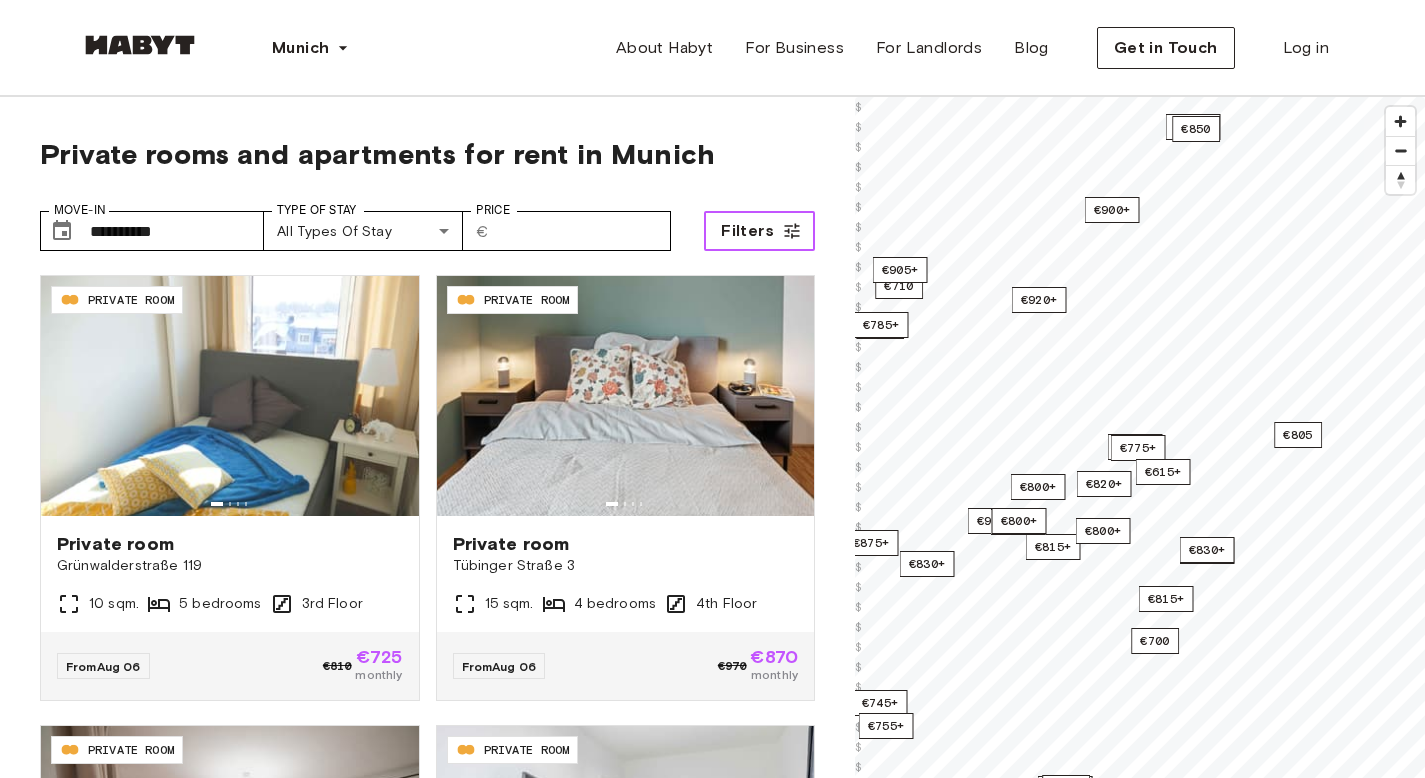click on "Filters" at bounding box center (747, 231) 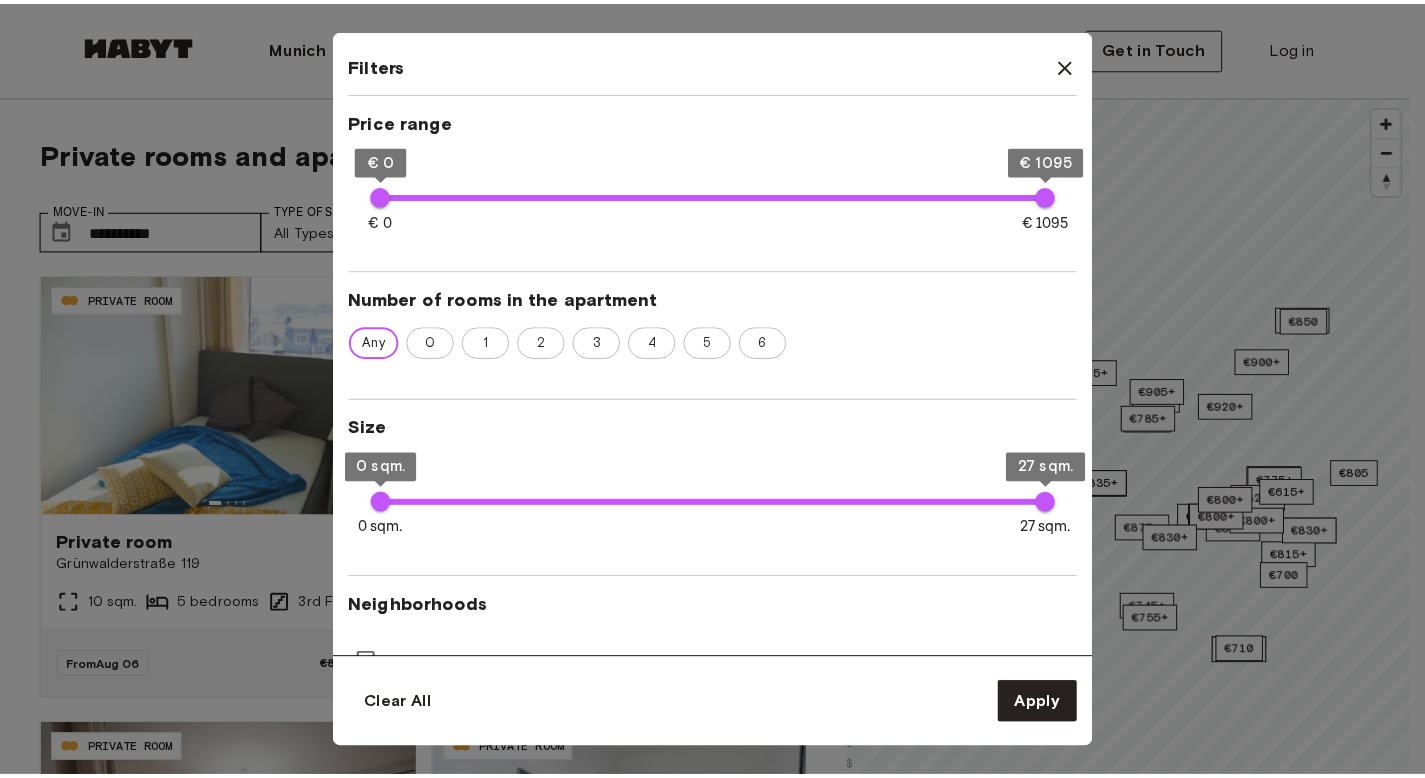 scroll, scrollTop: 402, scrollLeft: 0, axis: vertical 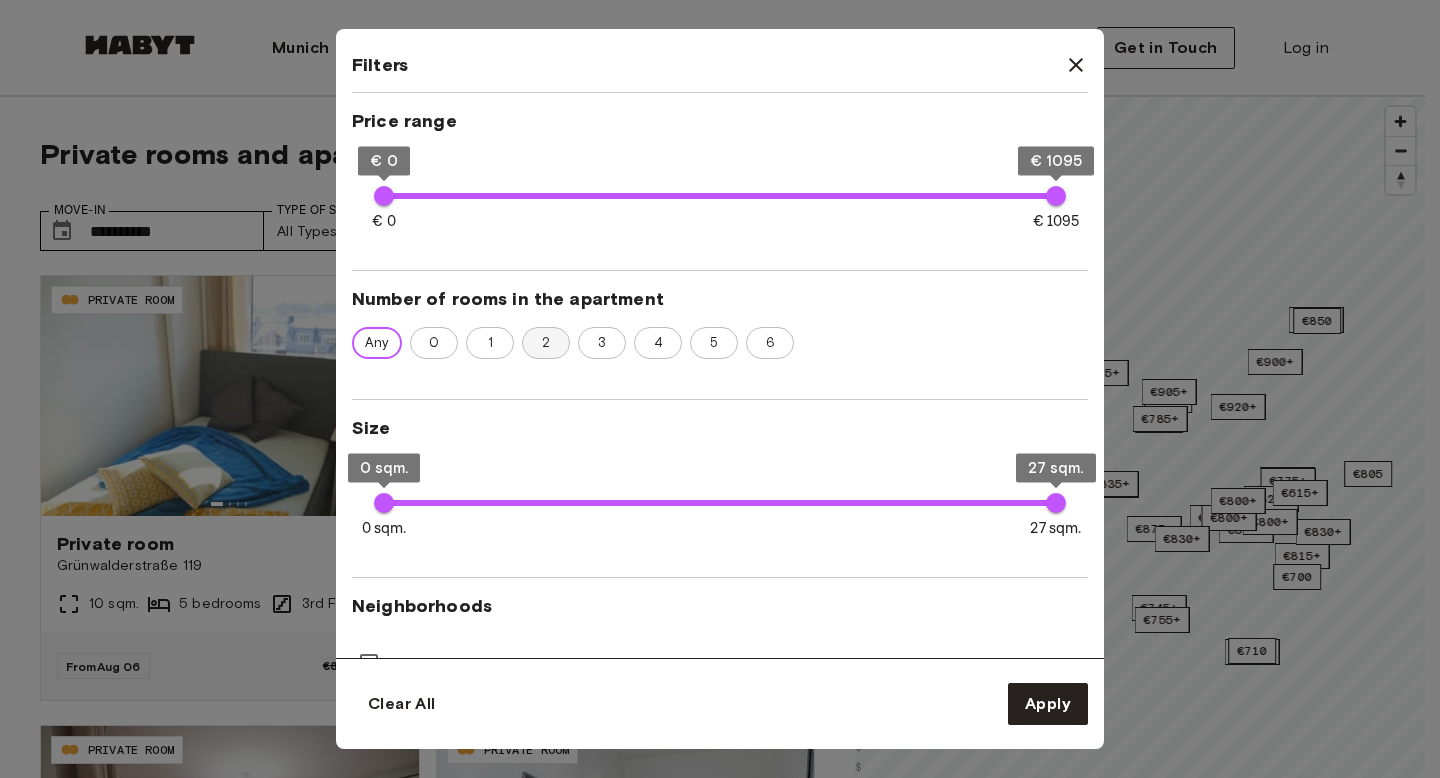 click on "2" at bounding box center (546, 343) 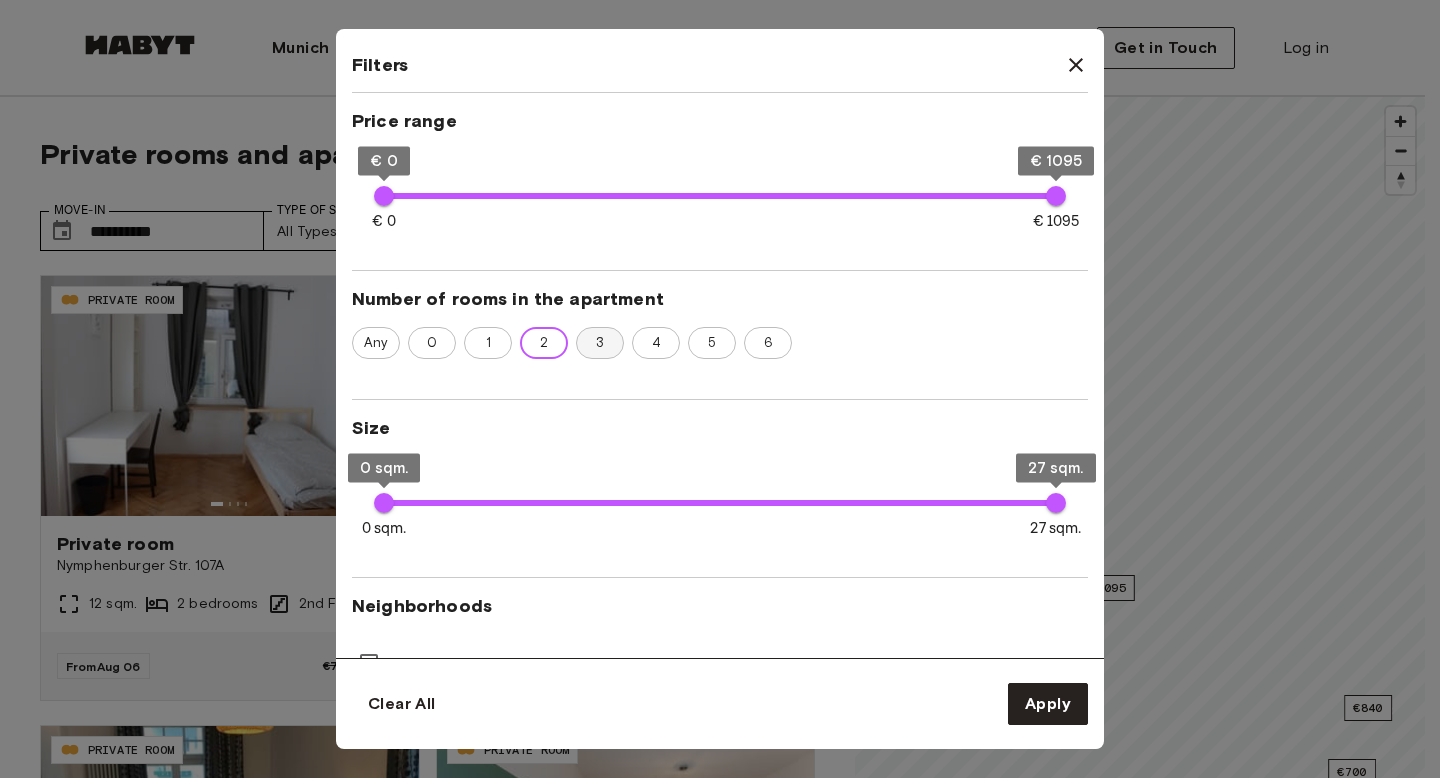 click on "3" at bounding box center [600, 343] 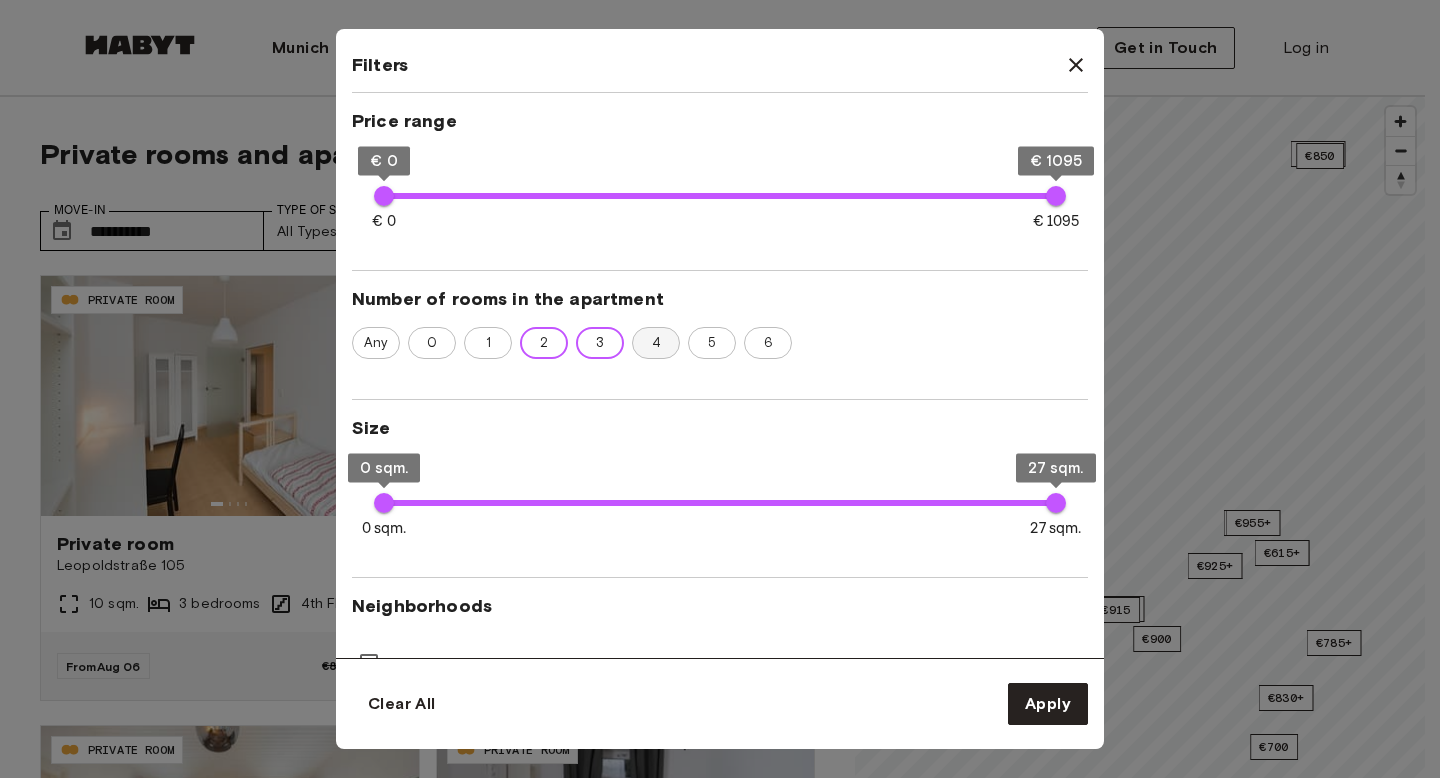 click on "4" at bounding box center [656, 343] 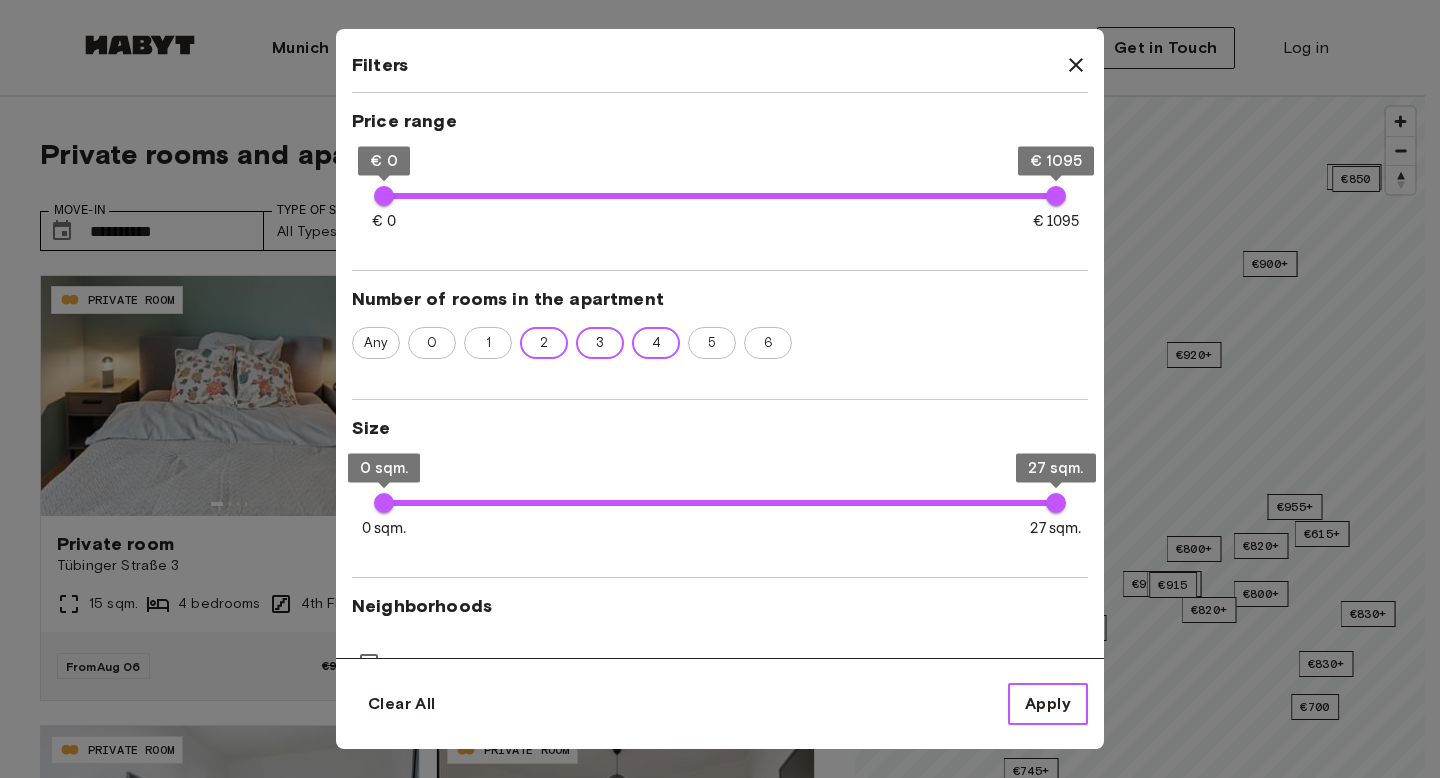 click on "Apply" at bounding box center [1048, 704] 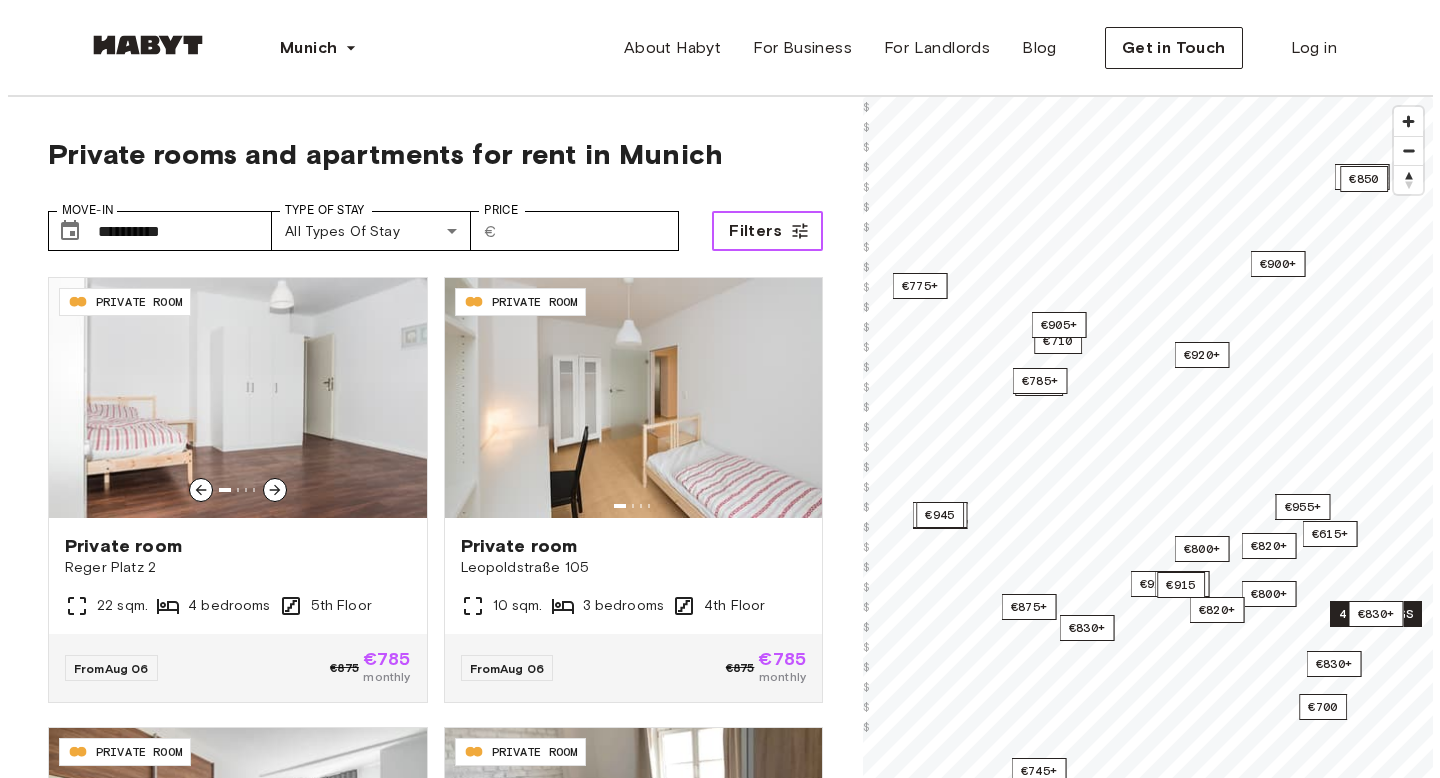 scroll, scrollTop: 0, scrollLeft: 0, axis: both 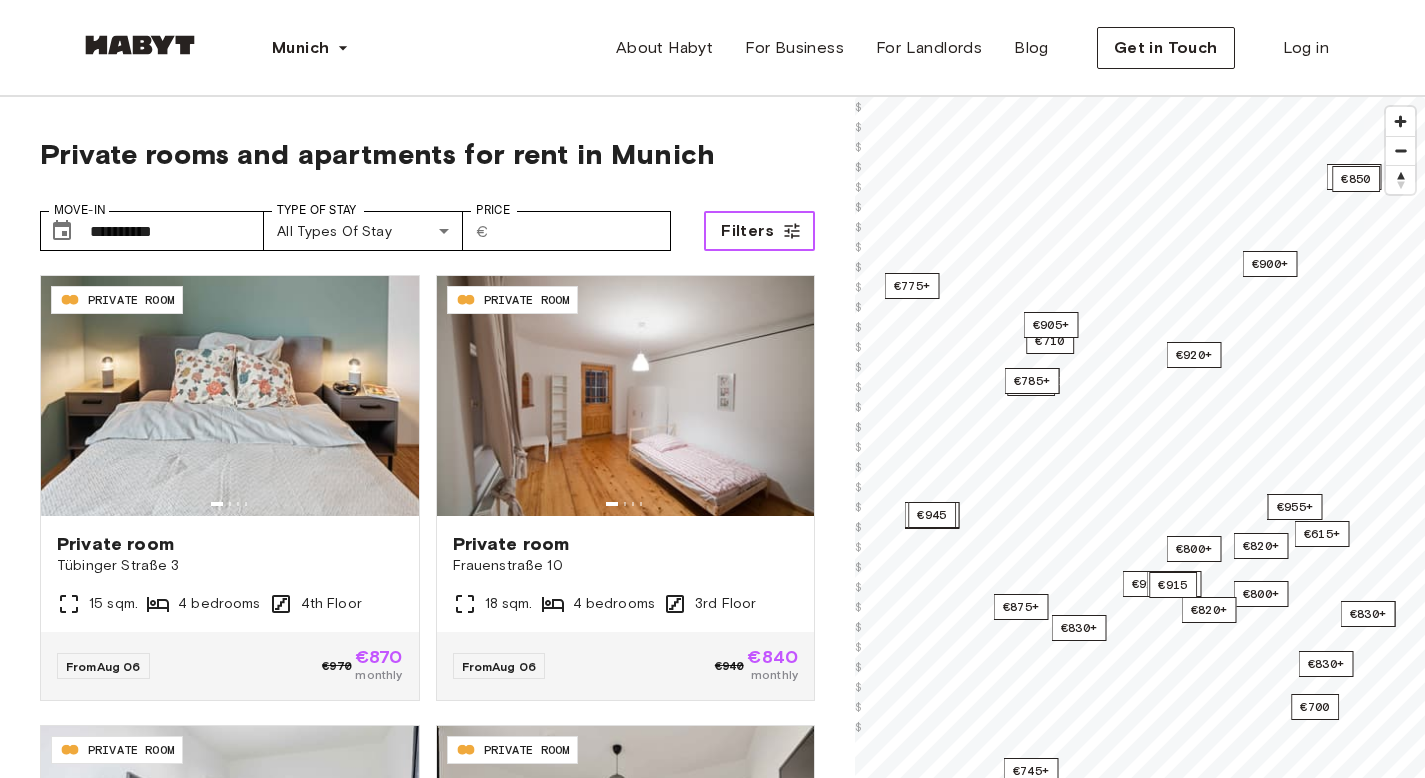 click on "Filters" at bounding box center [747, 231] 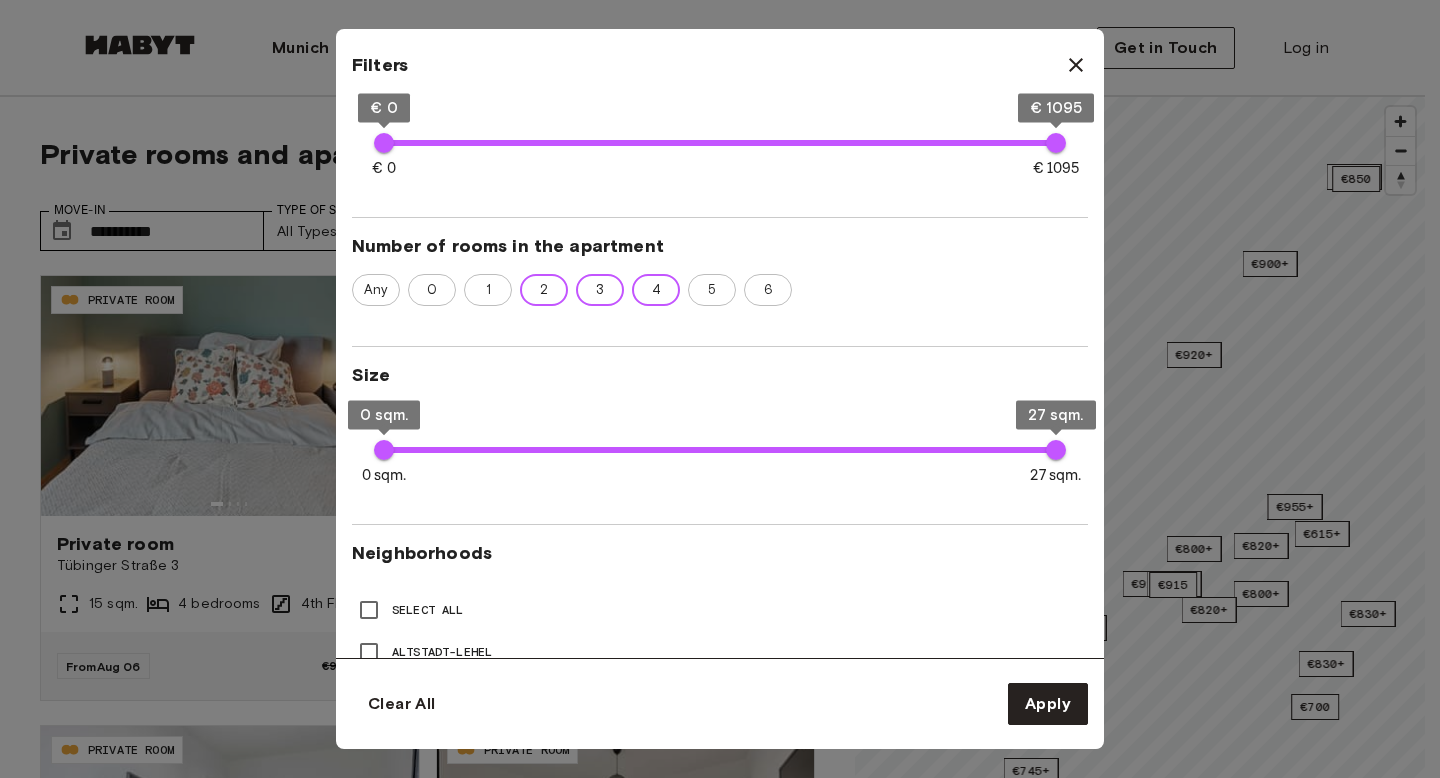 scroll, scrollTop: 442, scrollLeft: 0, axis: vertical 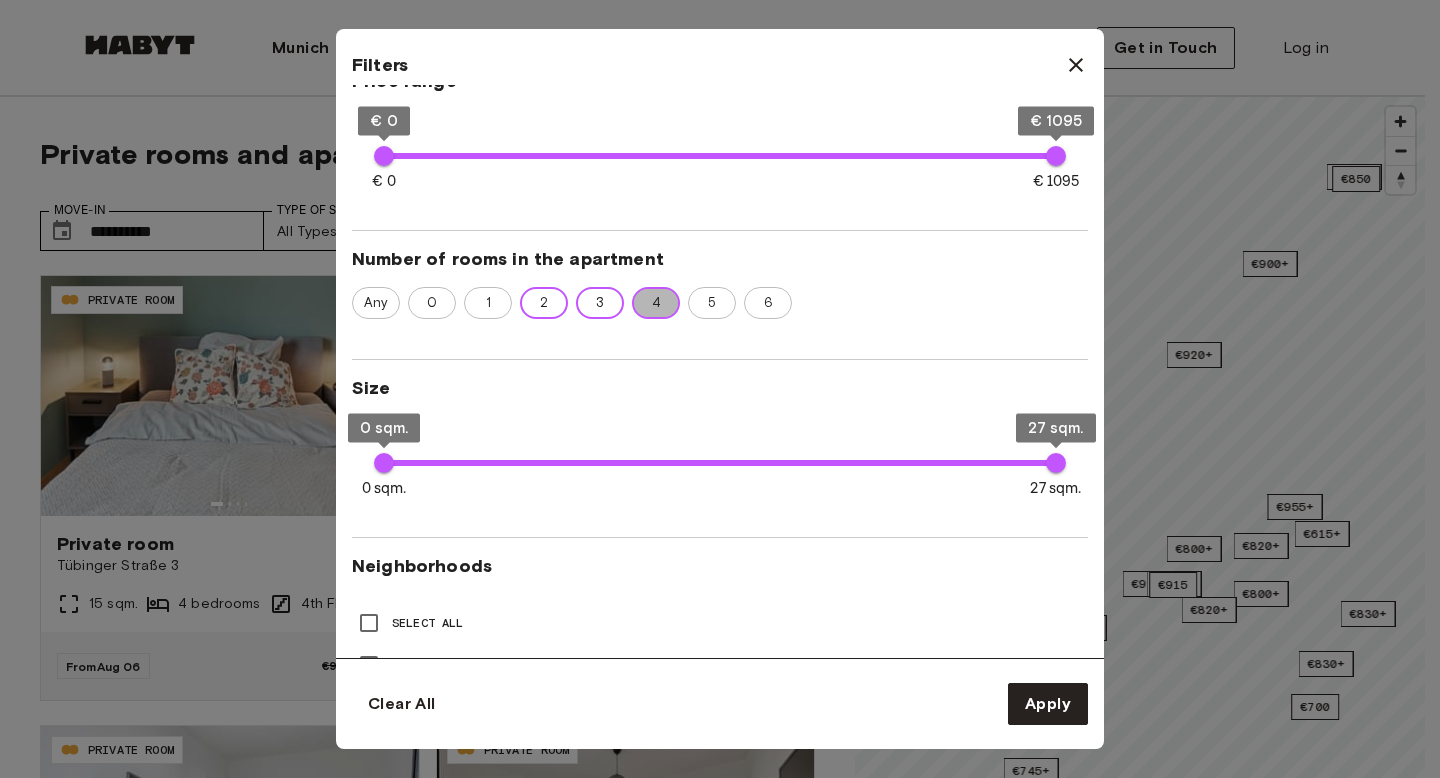 click on "4" at bounding box center [656, 303] 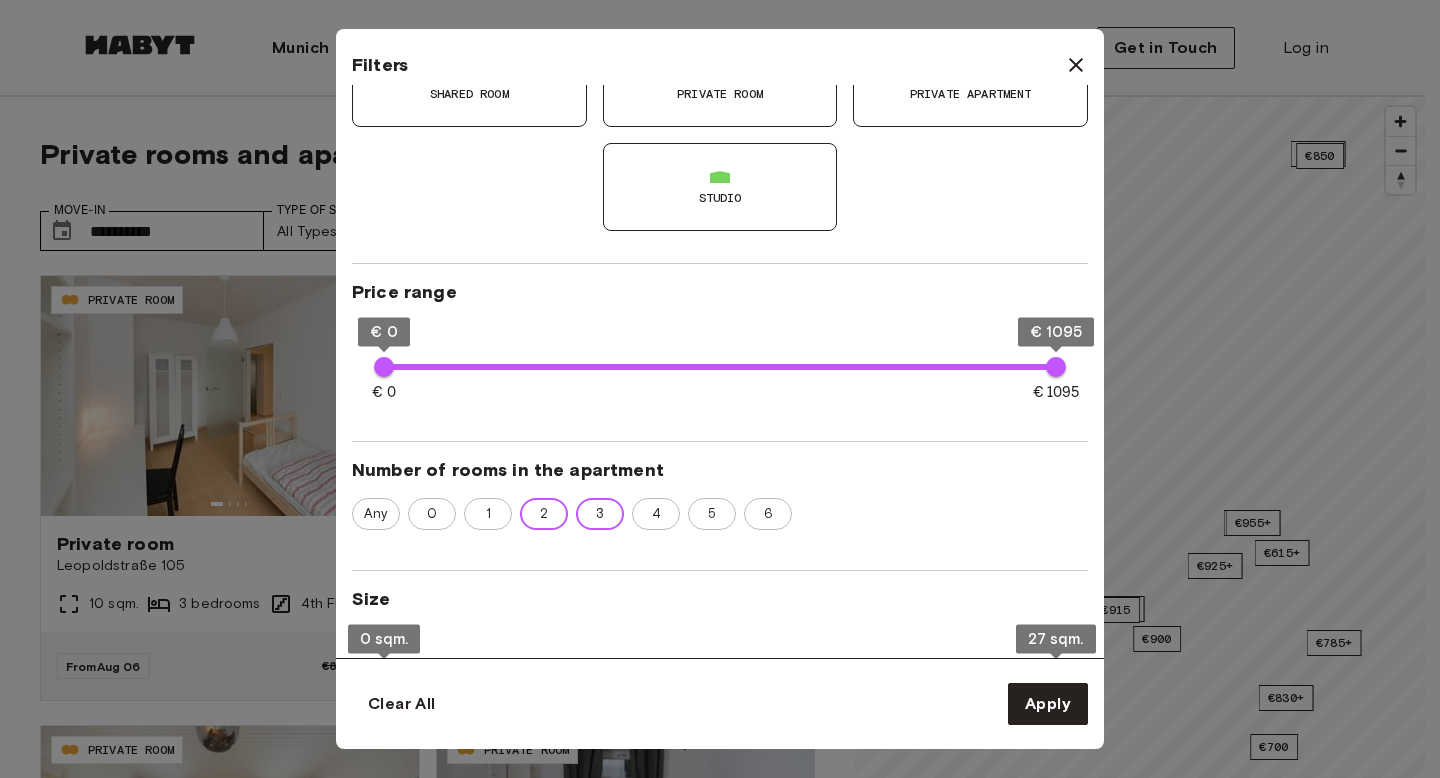 scroll, scrollTop: 0, scrollLeft: 0, axis: both 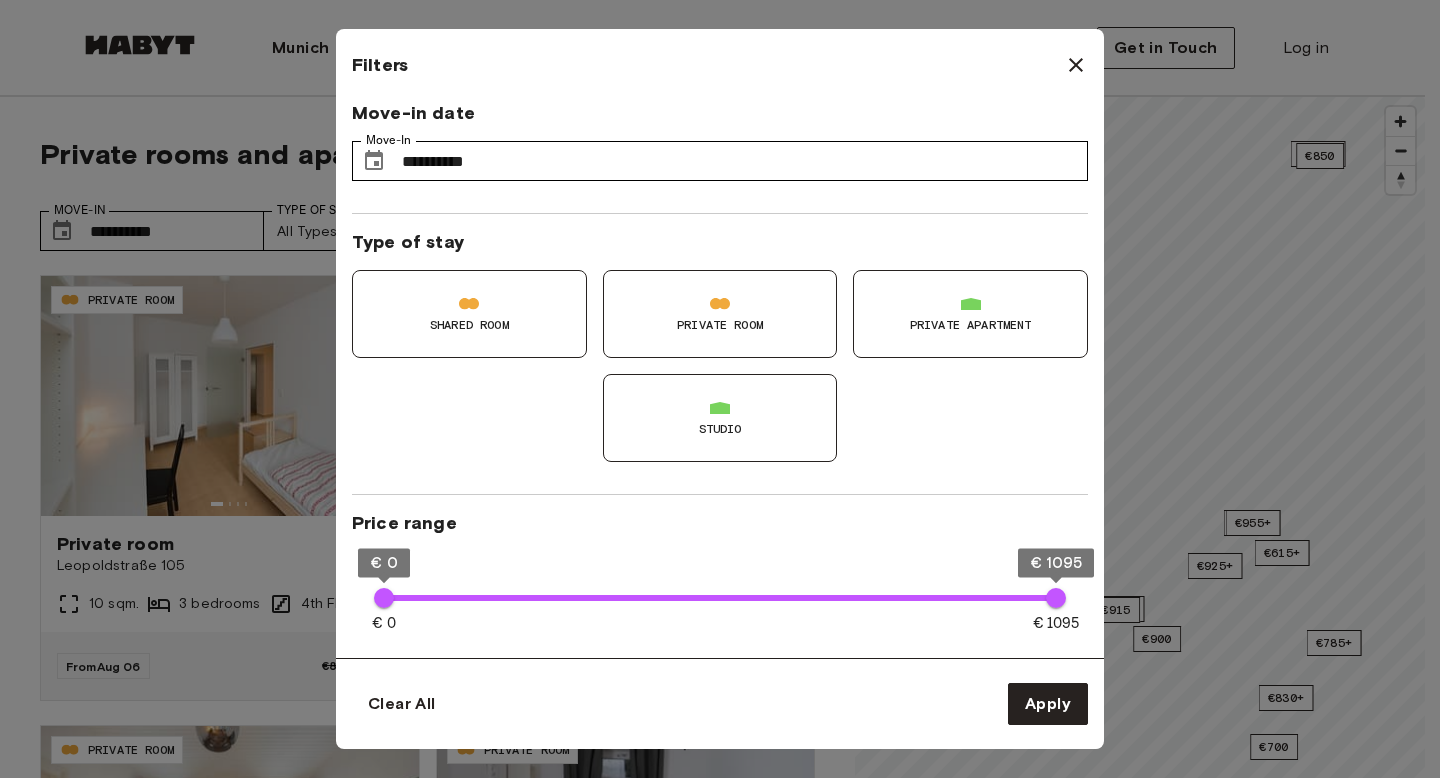 click on "Private apartment" at bounding box center (971, 325) 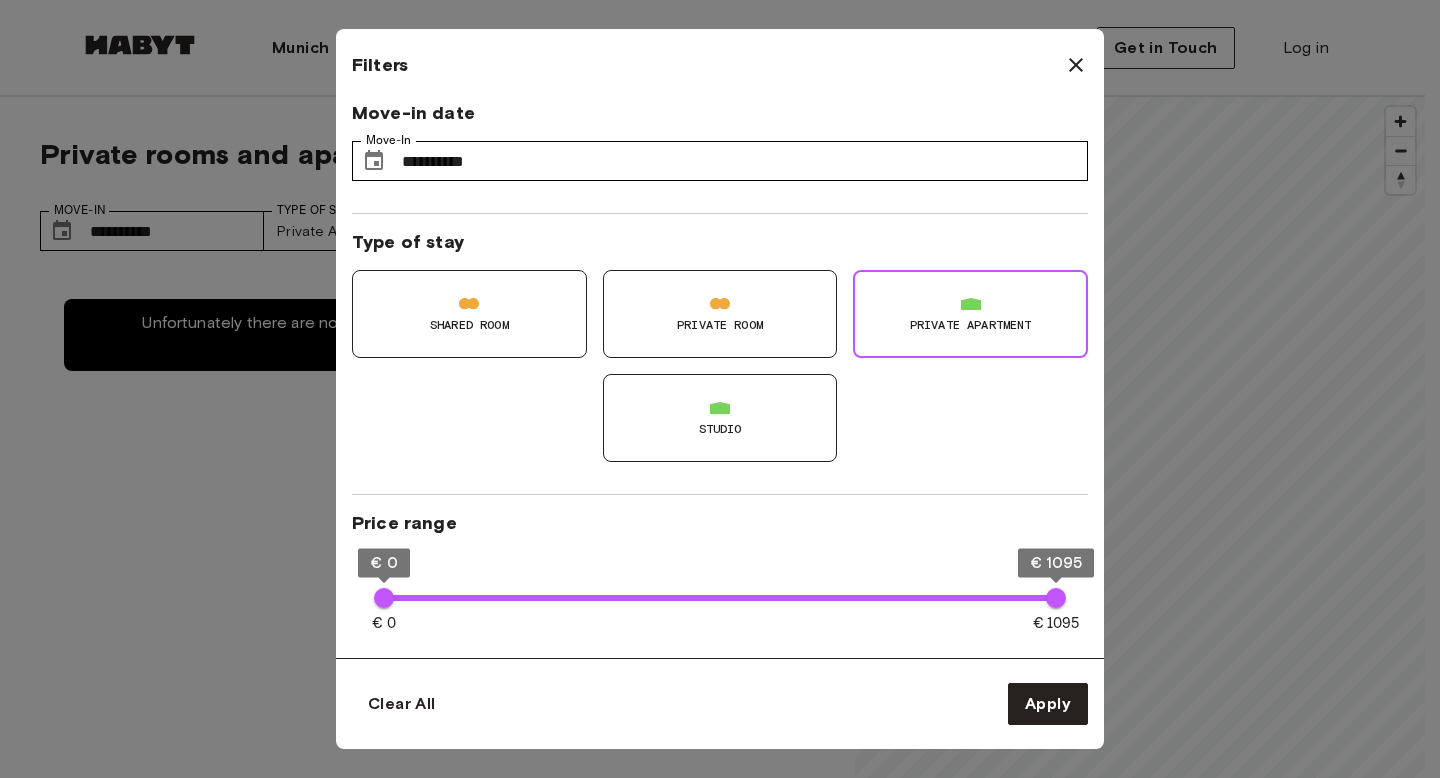 type on "**********" 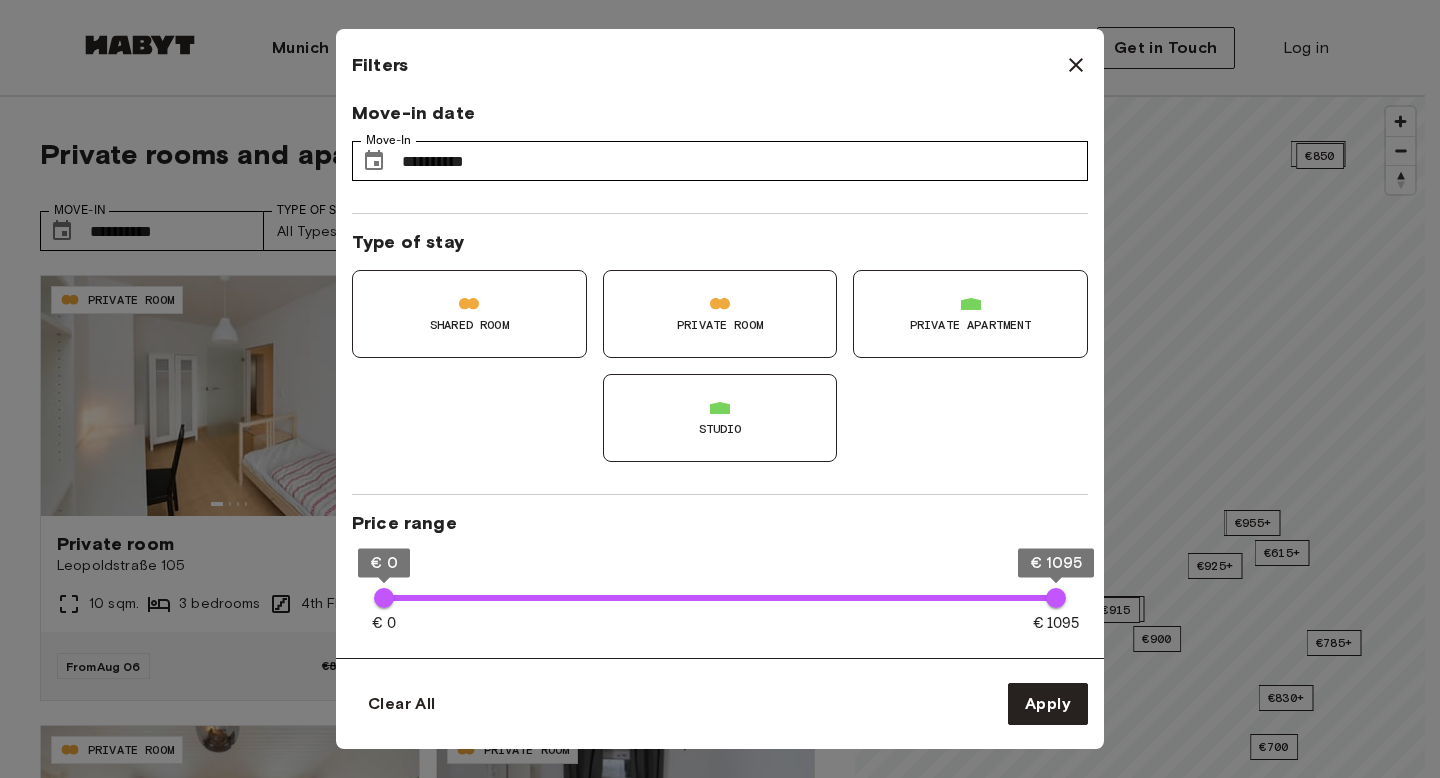 click on "Studio" at bounding box center (720, 418) 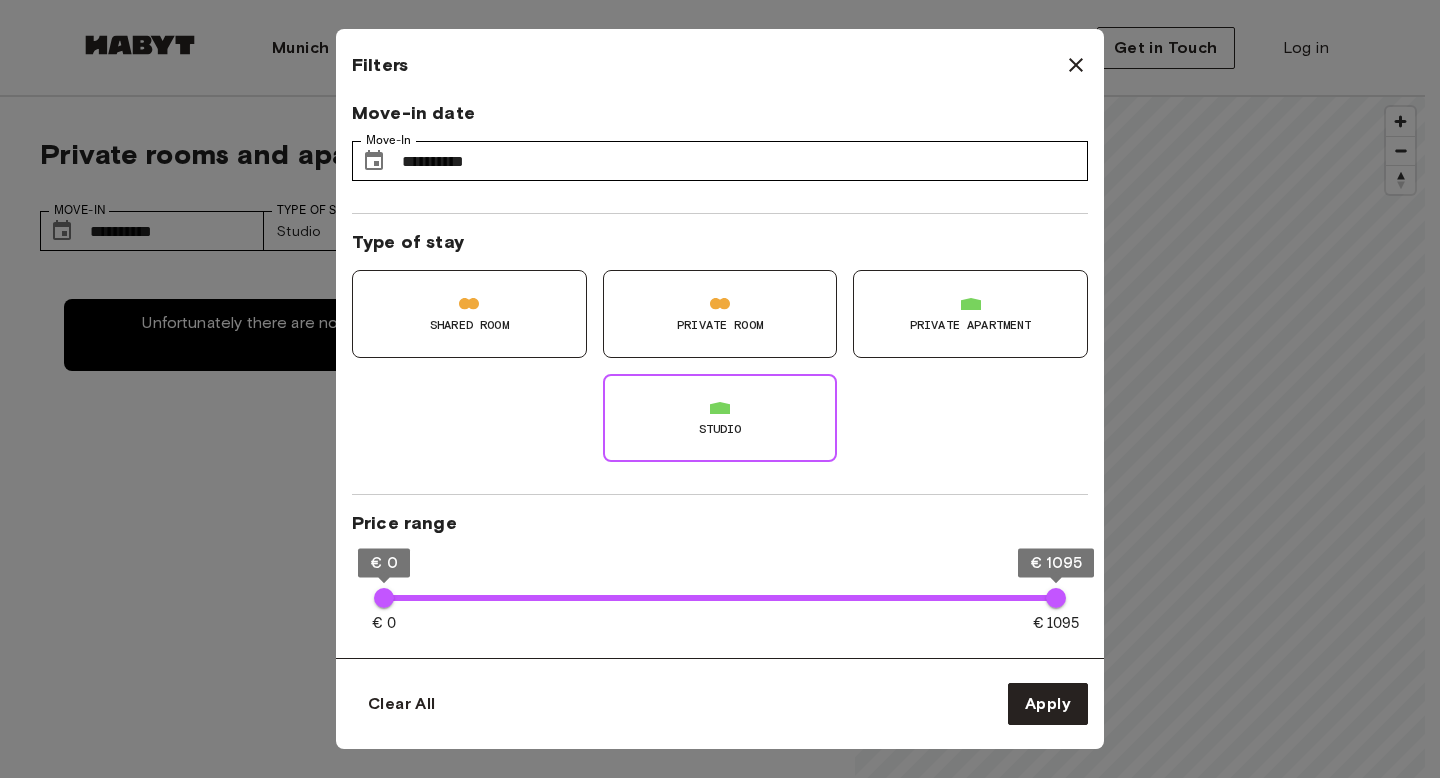 click on "Studio" at bounding box center (720, 418) 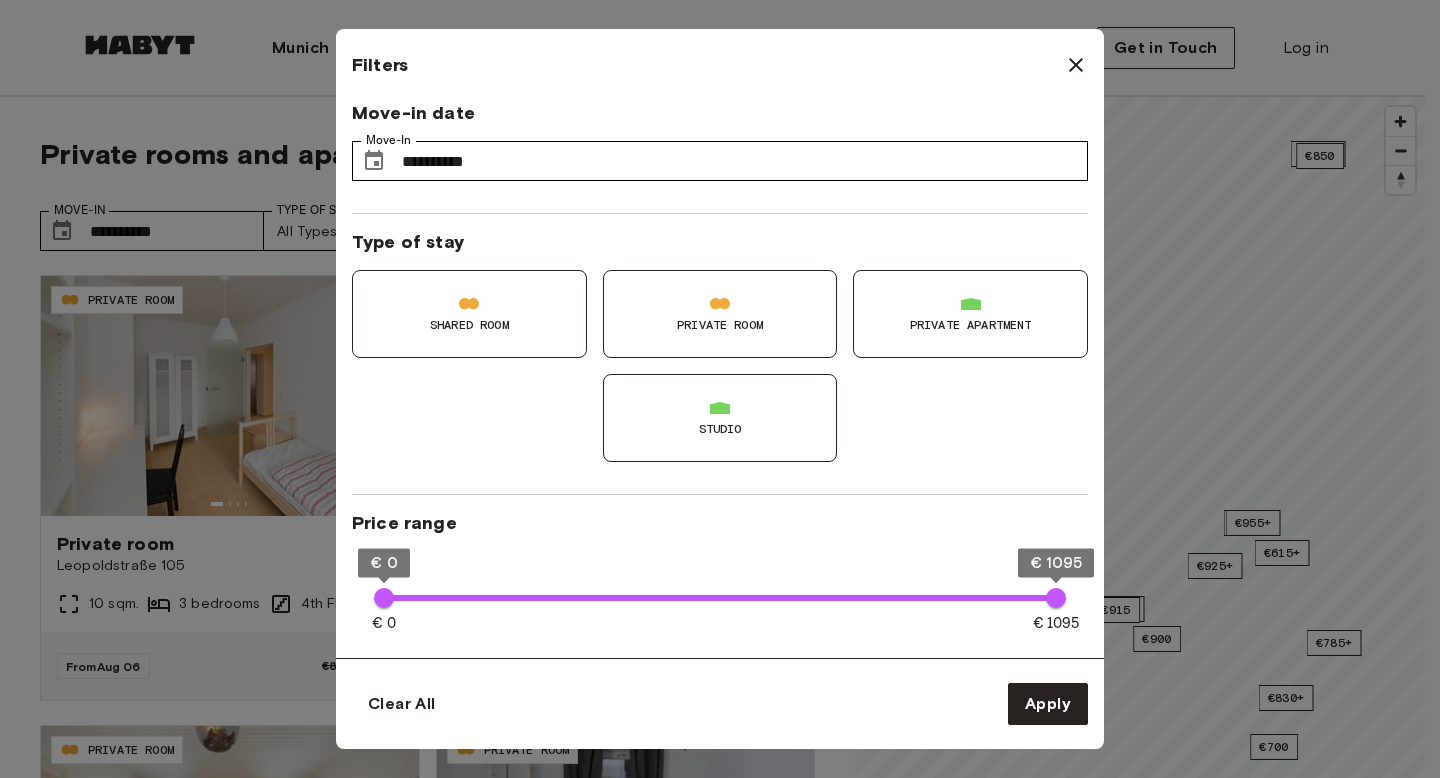 click on "Private Room" at bounding box center [720, 325] 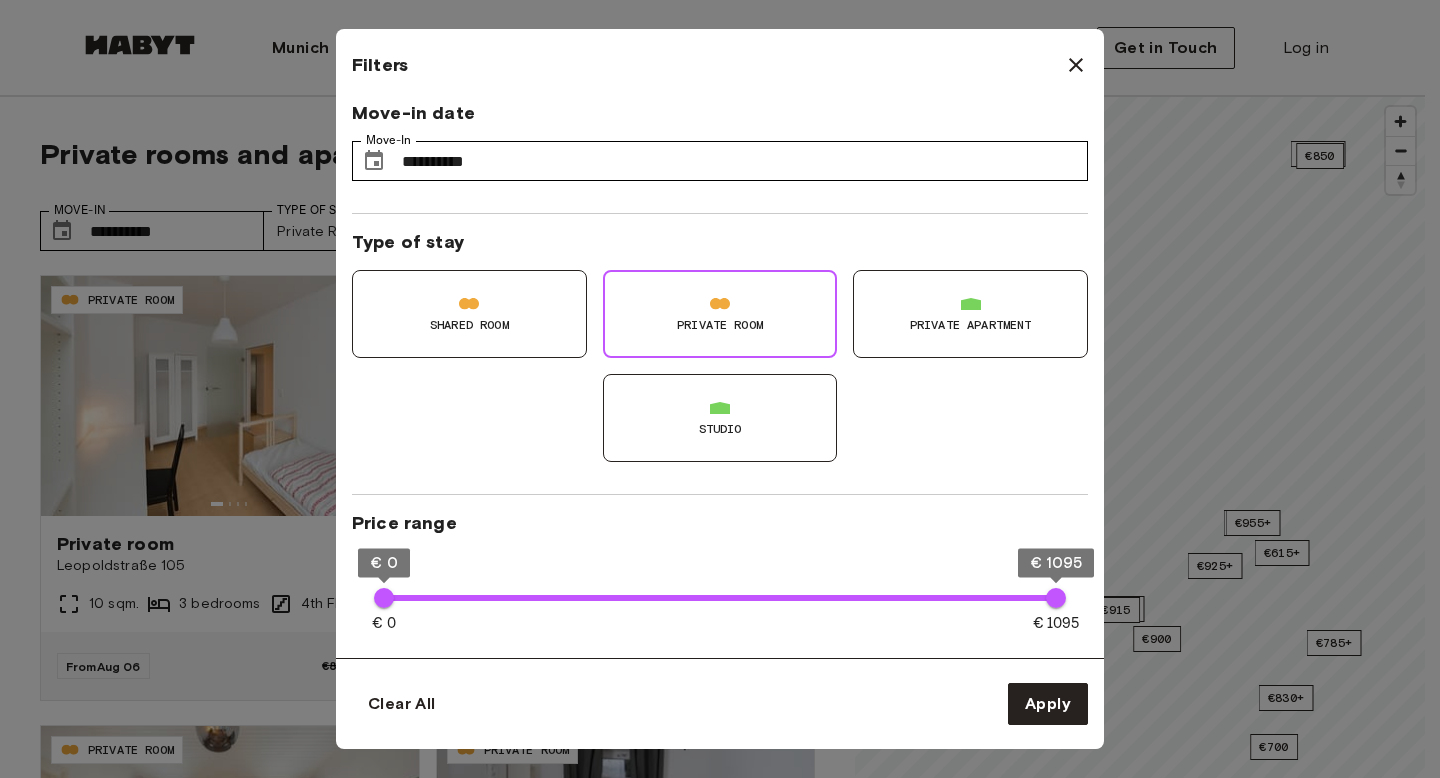click on "Private Room" at bounding box center [720, 314] 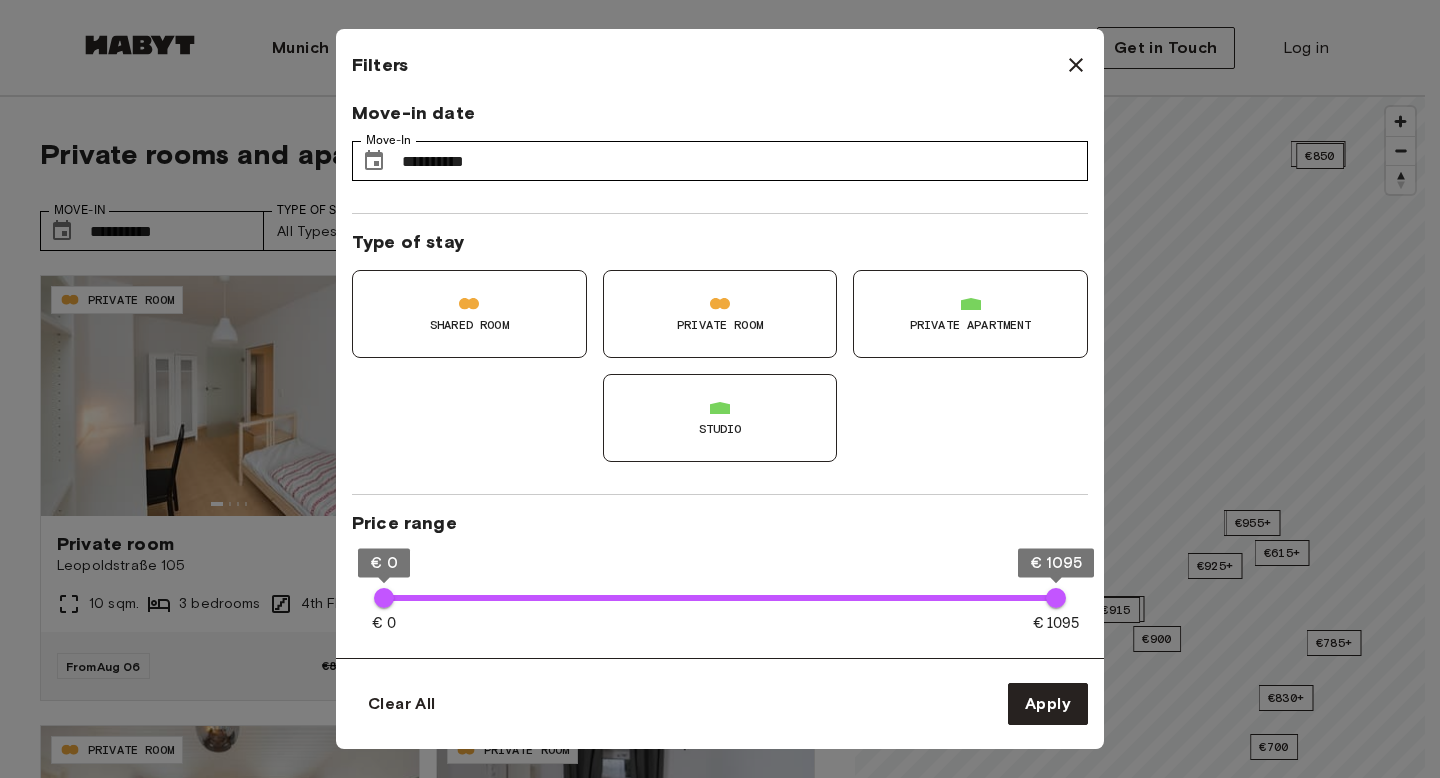 click 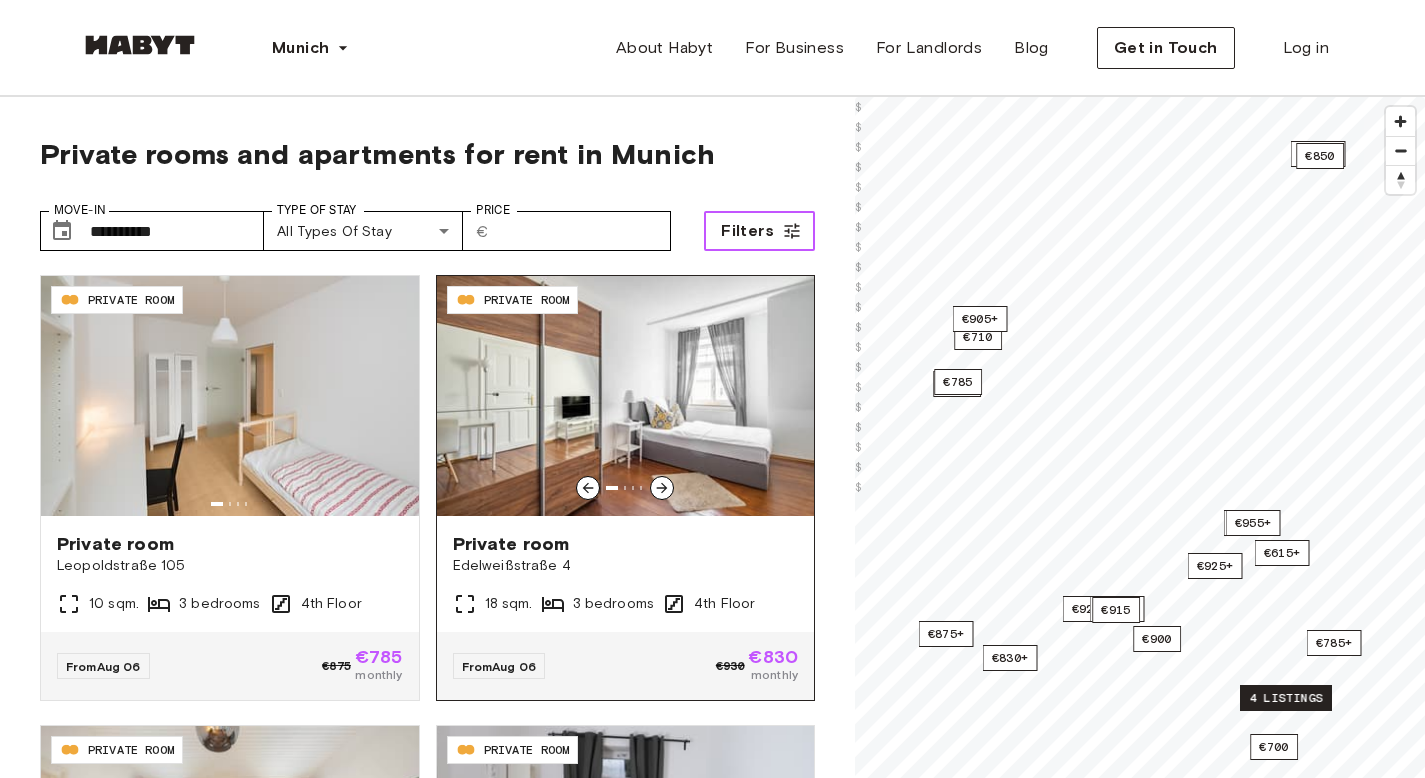 click at bounding box center (626, 396) 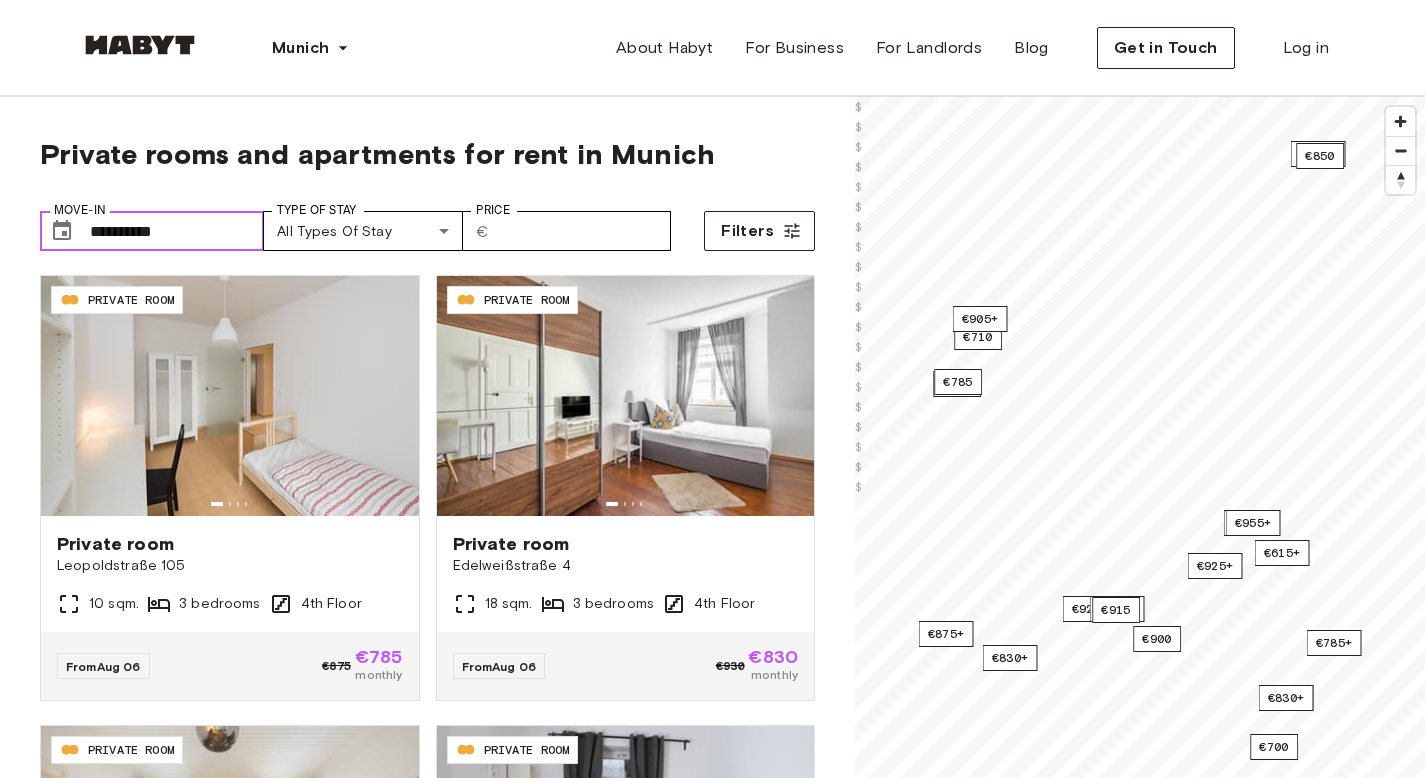 click on "**********" at bounding box center [177, 231] 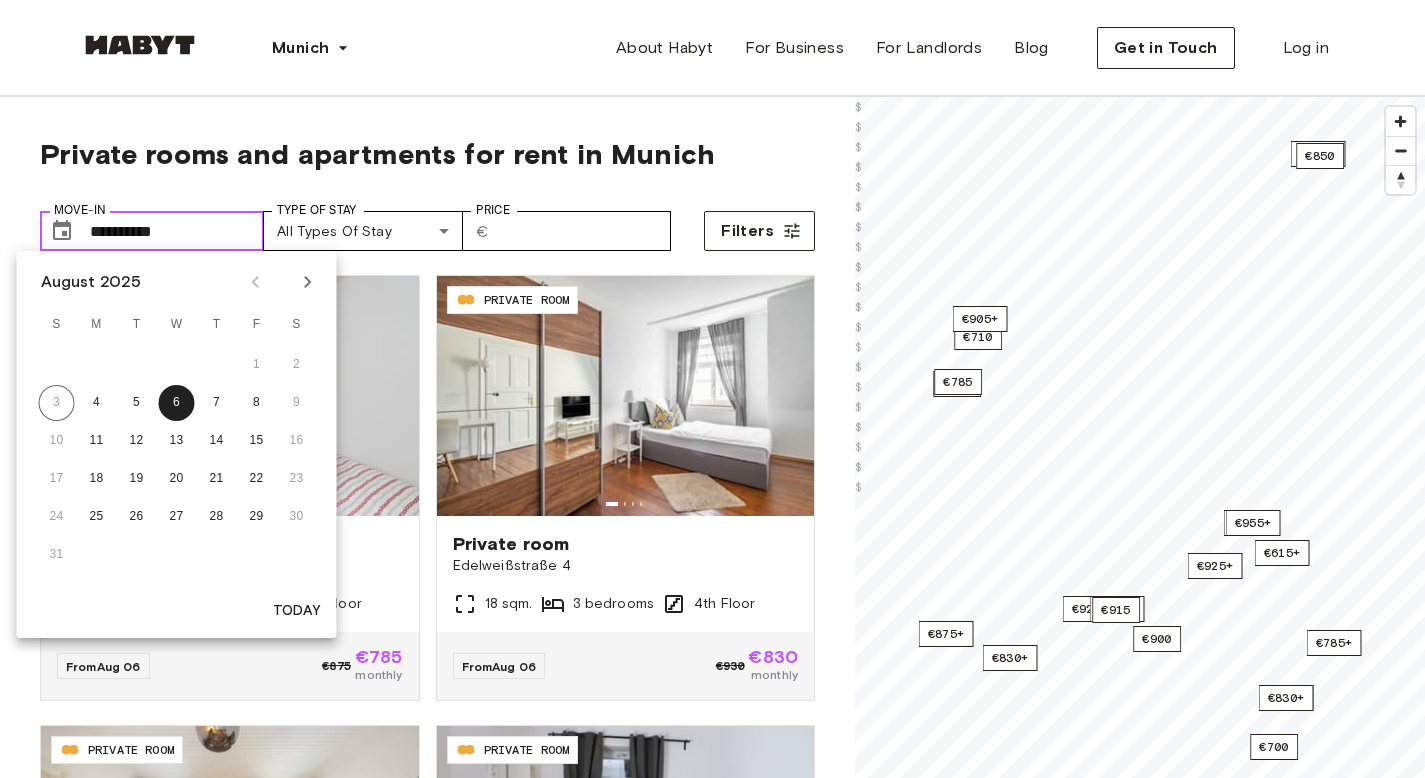 click on "**********" at bounding box center [177, 231] 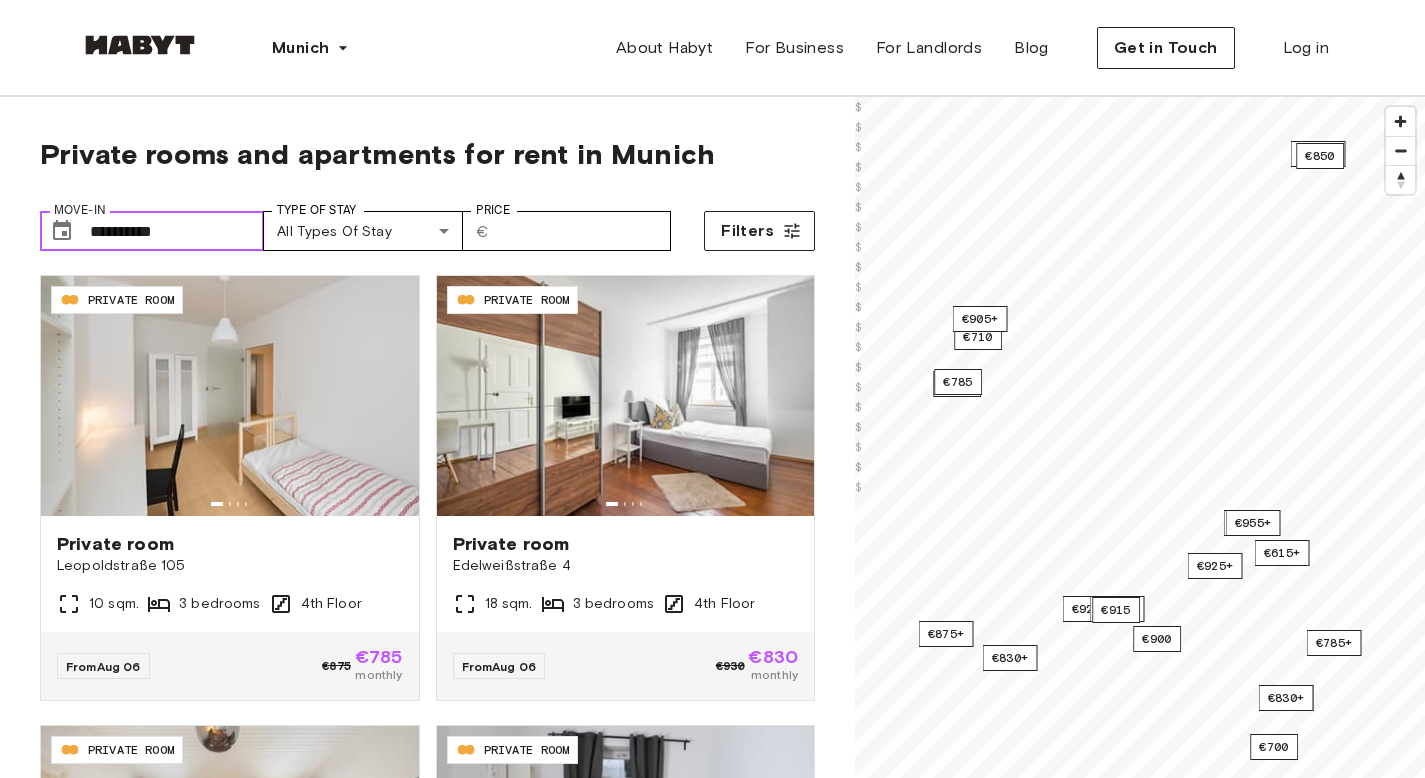 click on "**********" at bounding box center (177, 231) 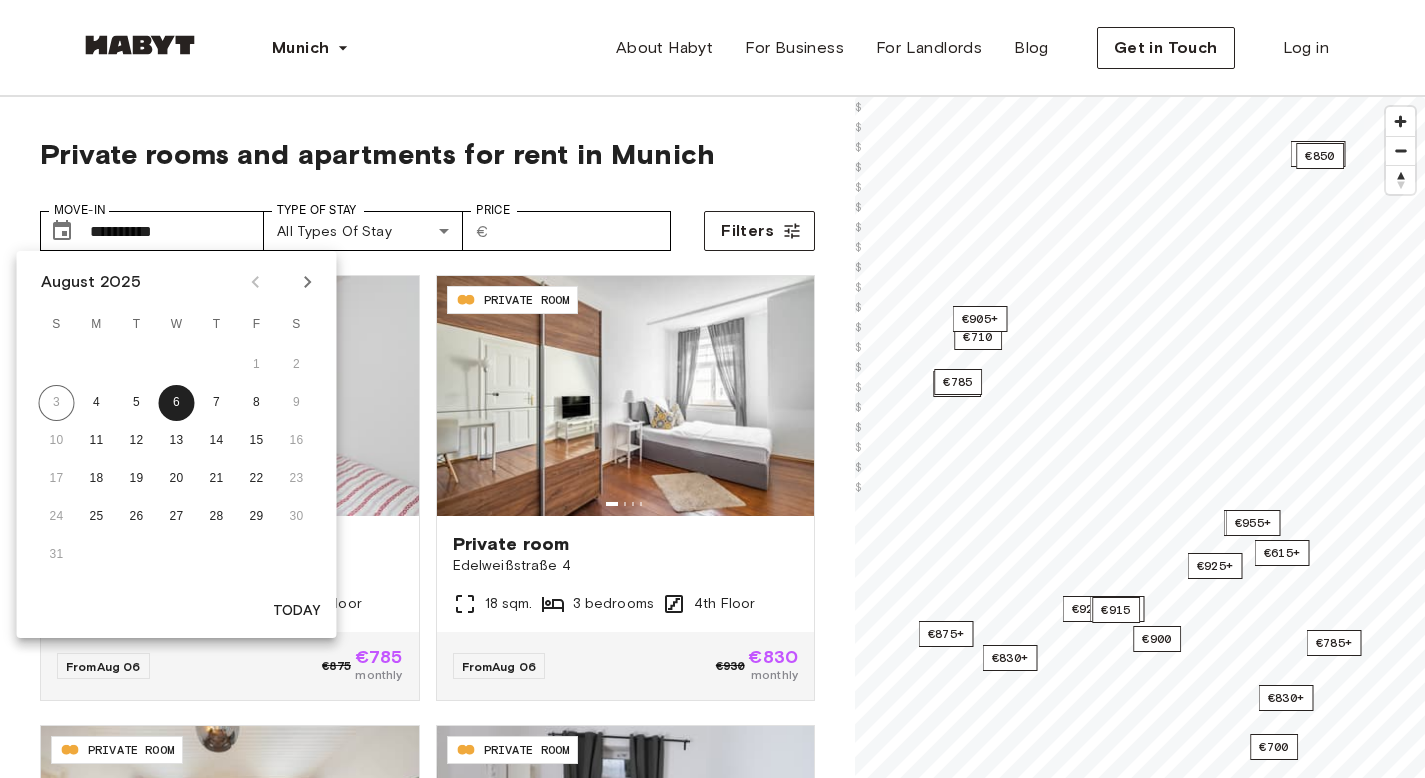 click 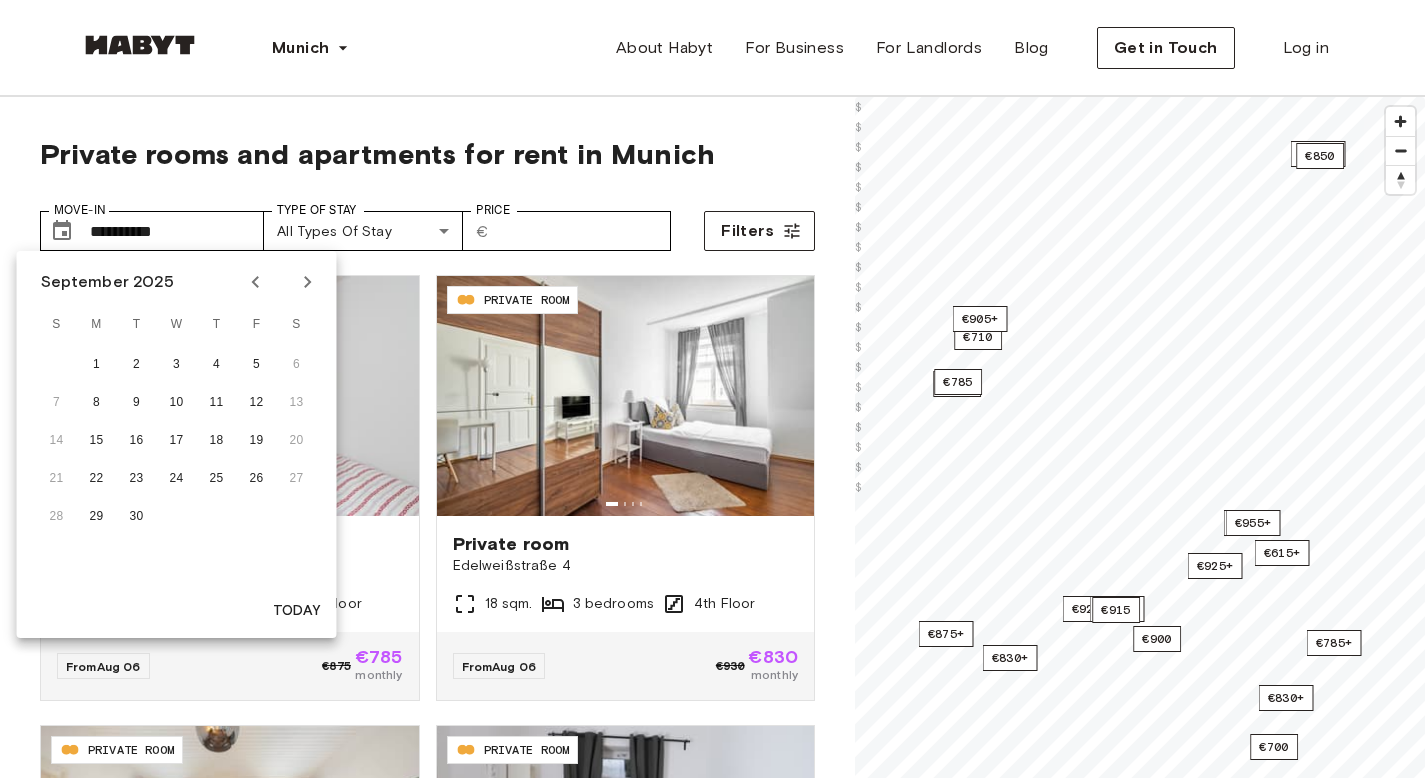 click on "1 2 3 4 5 6" at bounding box center [177, 365] 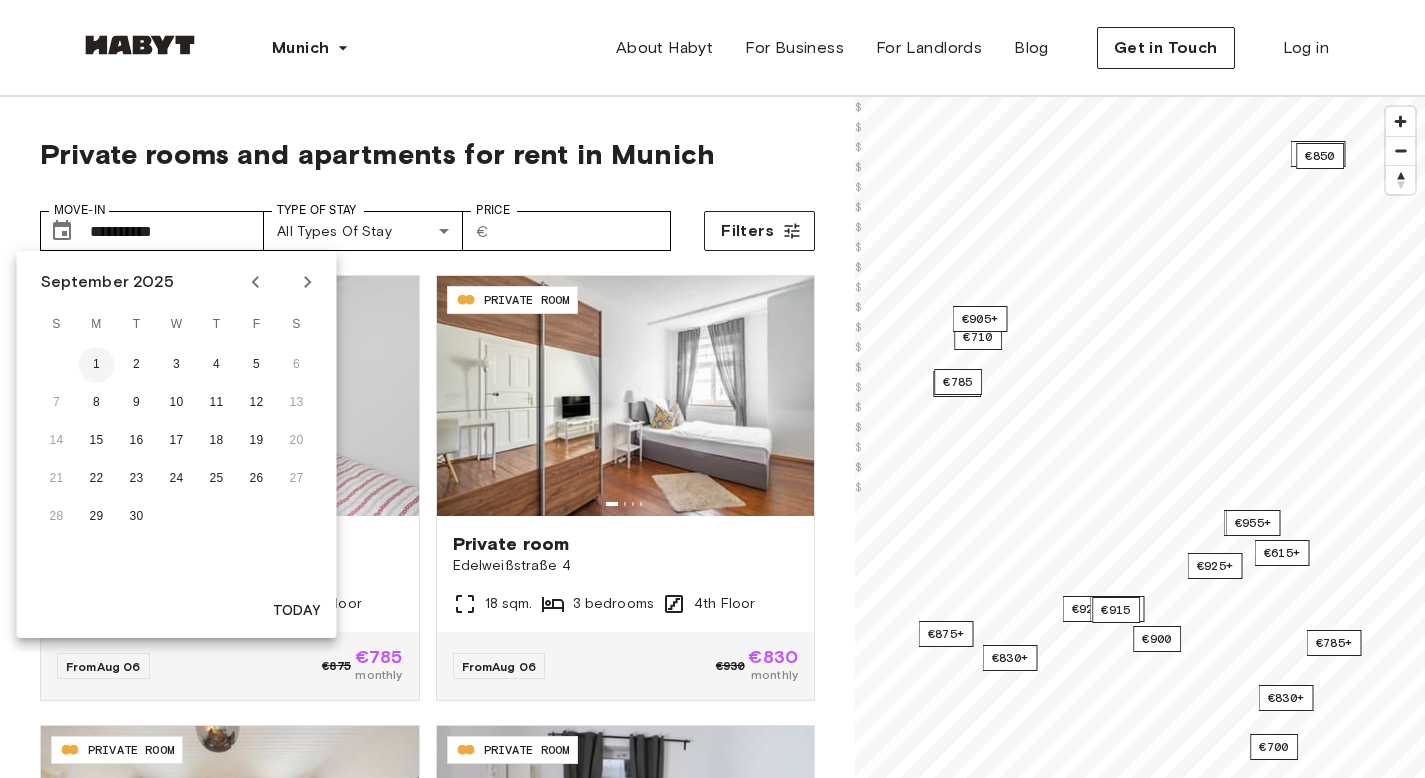 click on "1" at bounding box center [97, 365] 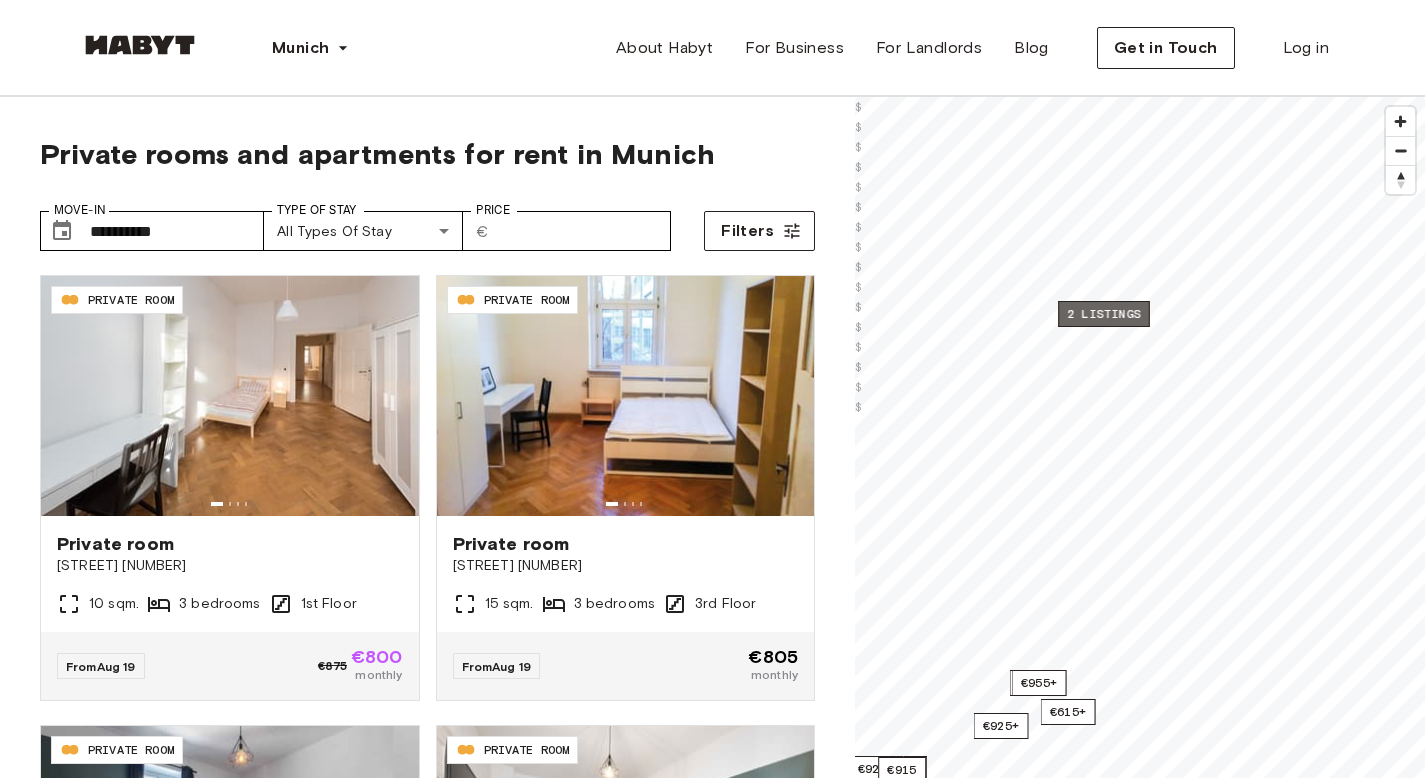 click on "2 listings" at bounding box center [1104, 314] 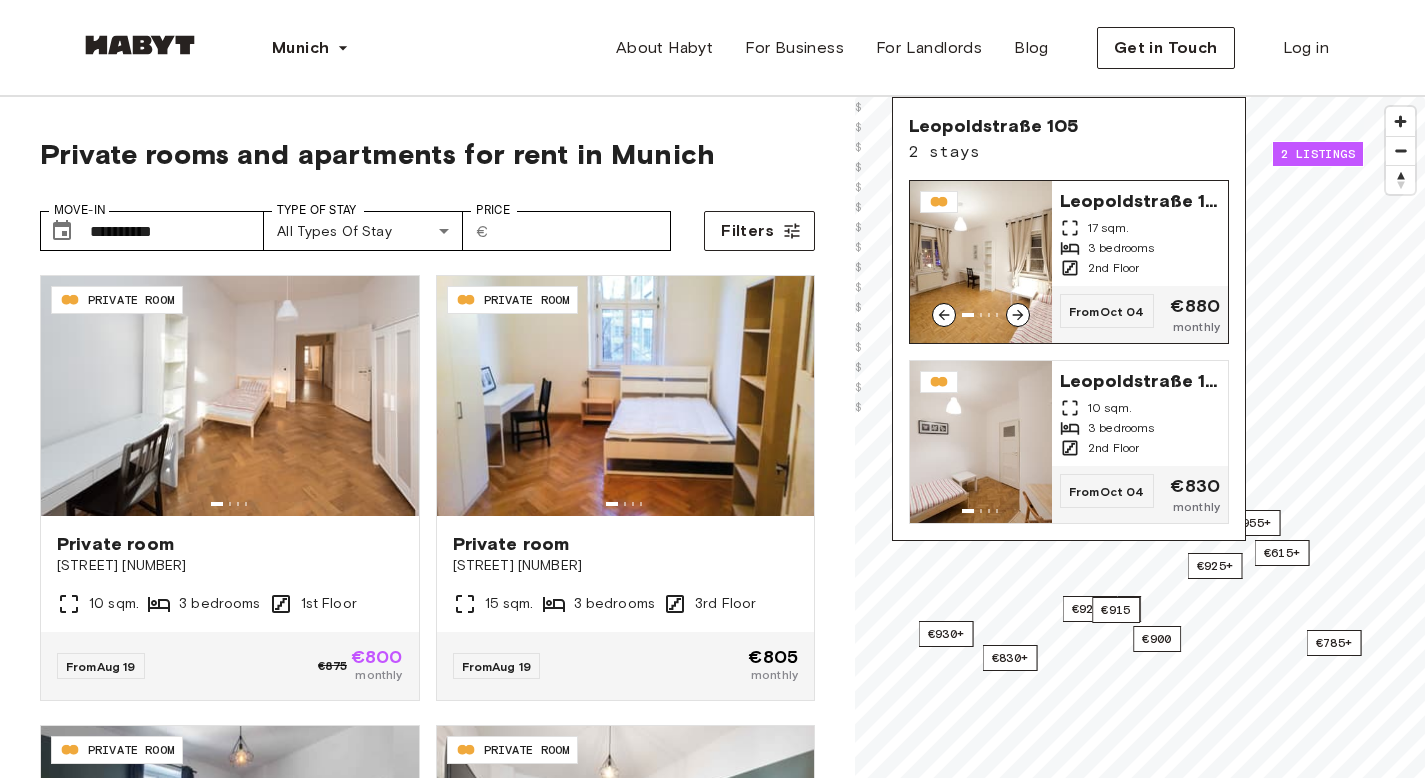 click at bounding box center [981, 262] 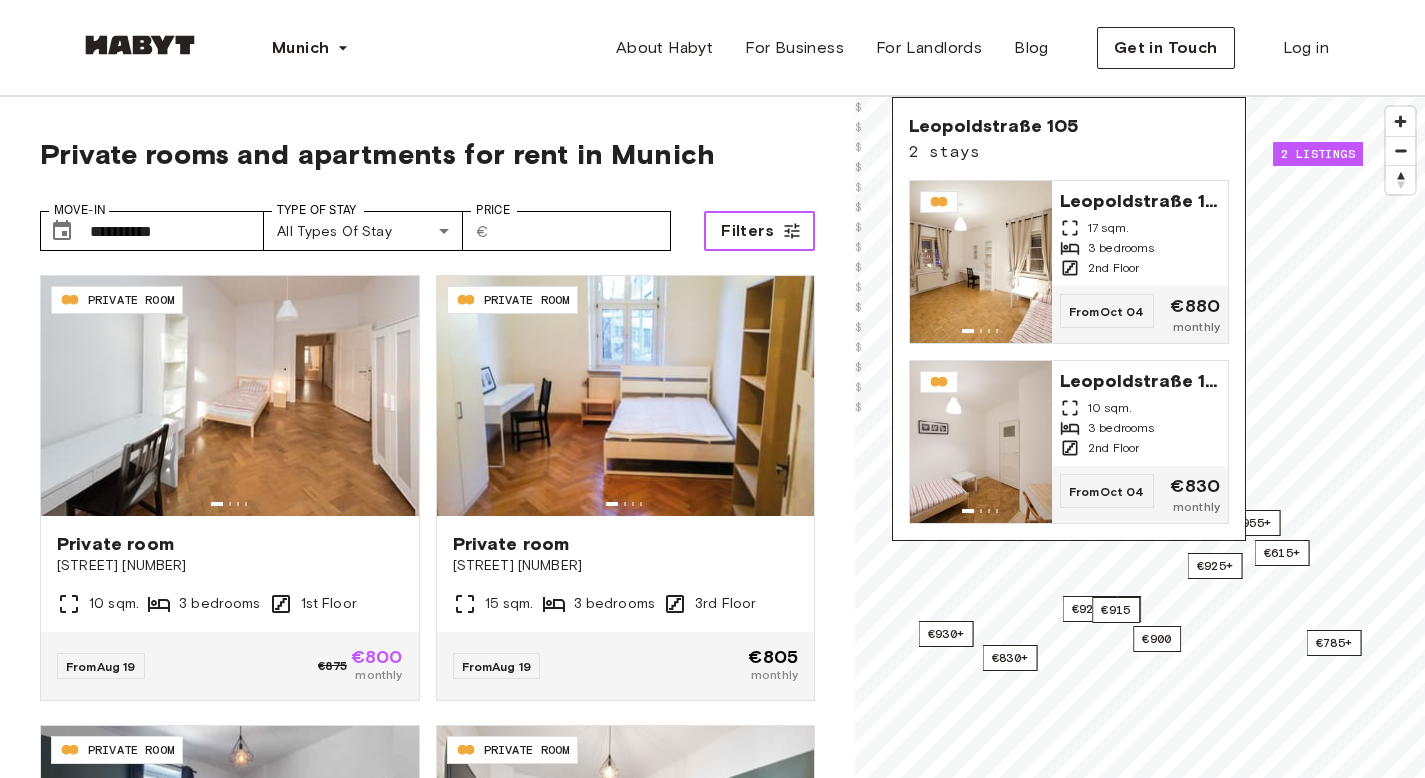 click 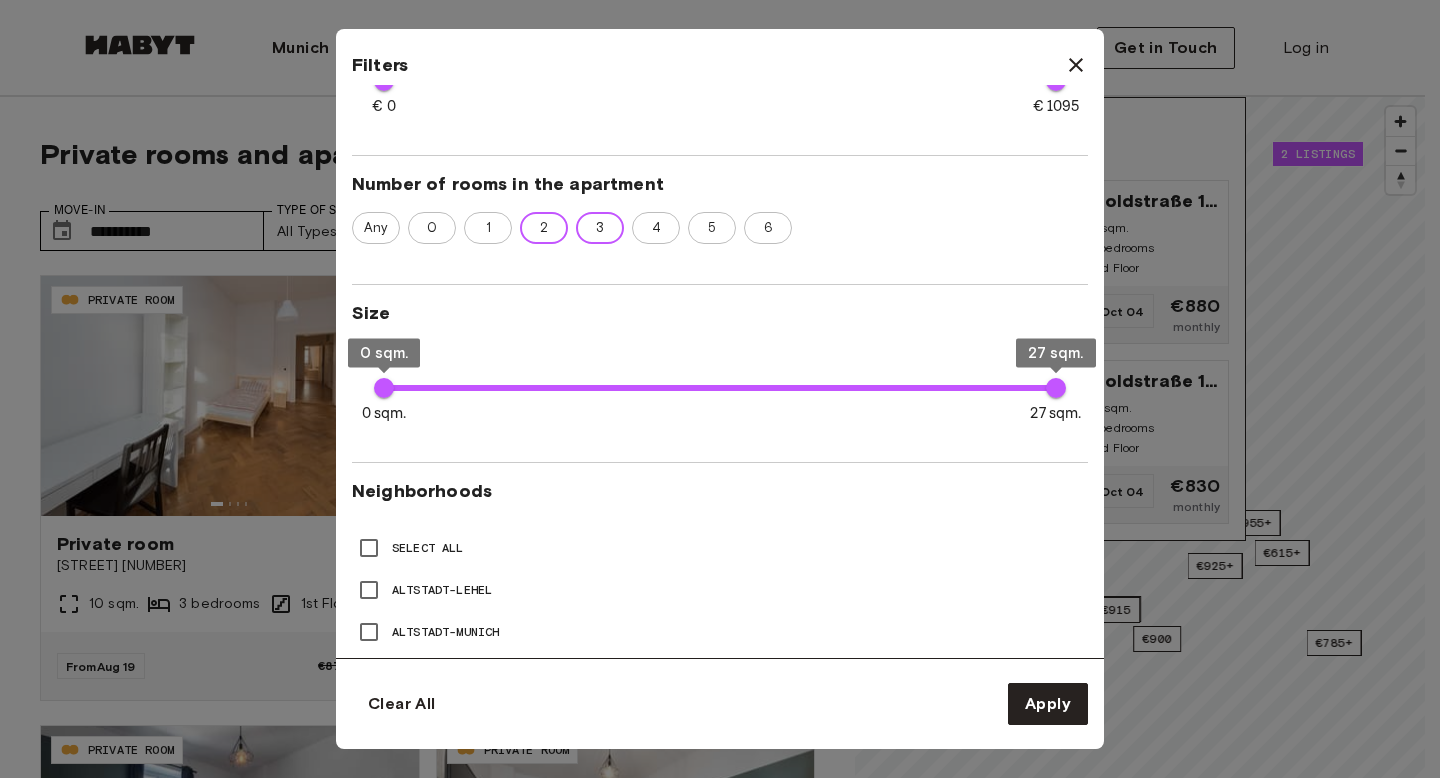 scroll, scrollTop: 491, scrollLeft: 0, axis: vertical 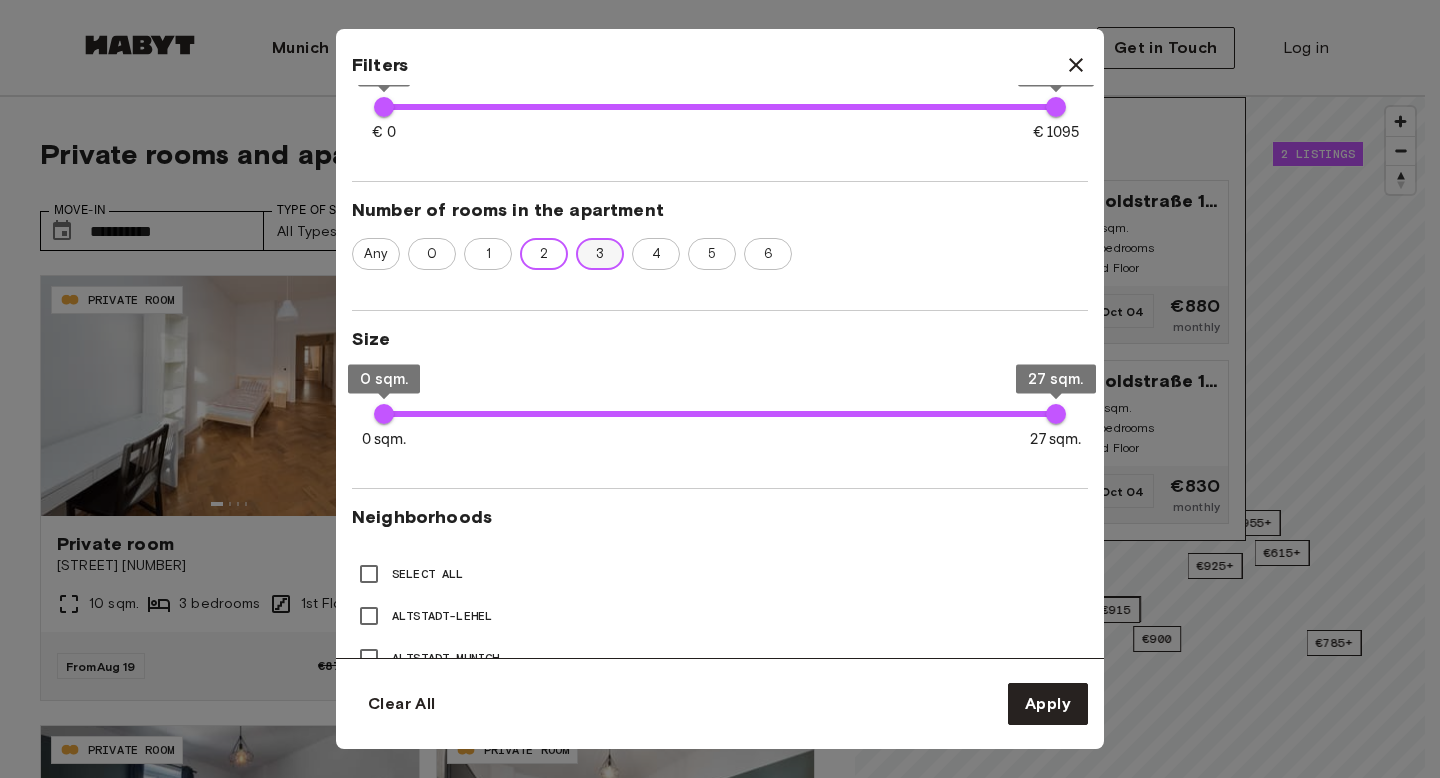 click on "3" at bounding box center [600, 254] 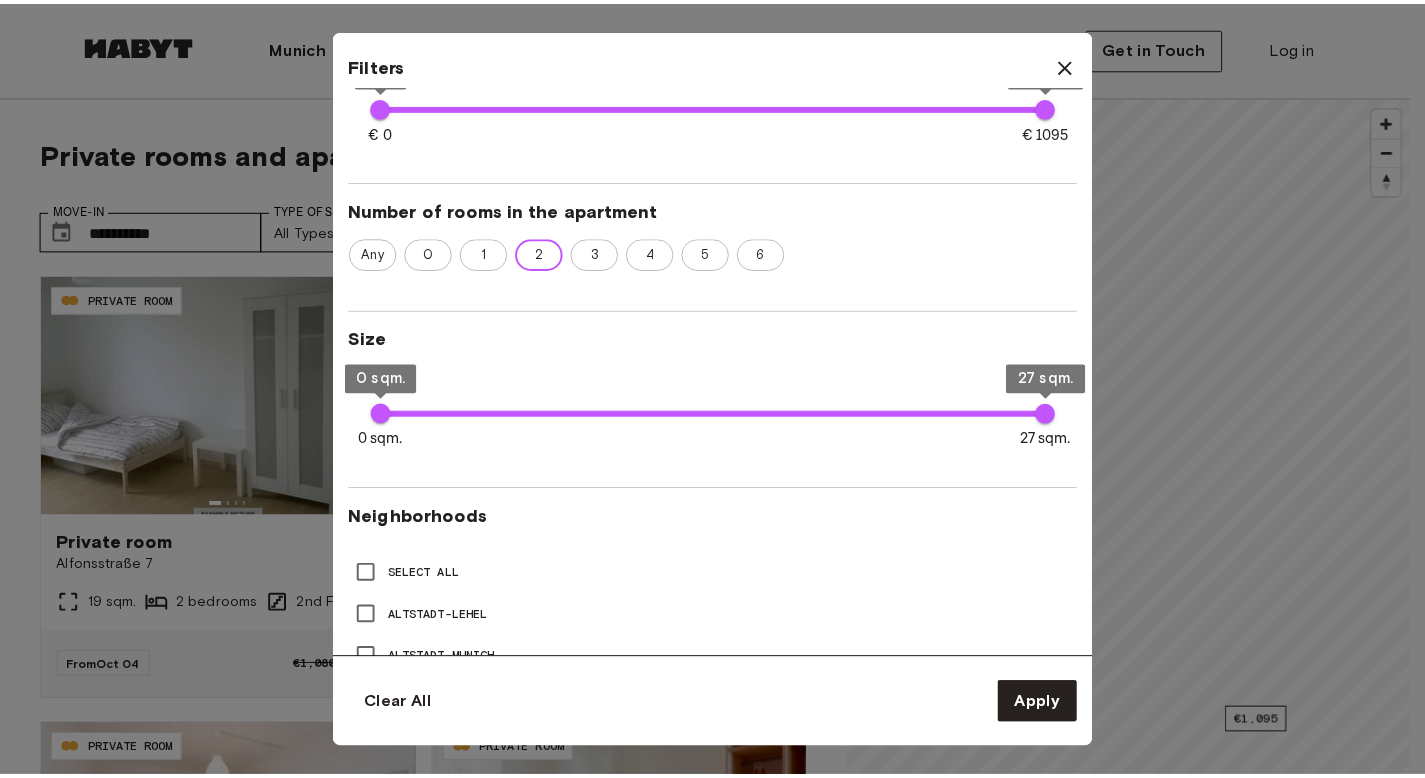 scroll, scrollTop: 0, scrollLeft: 0, axis: both 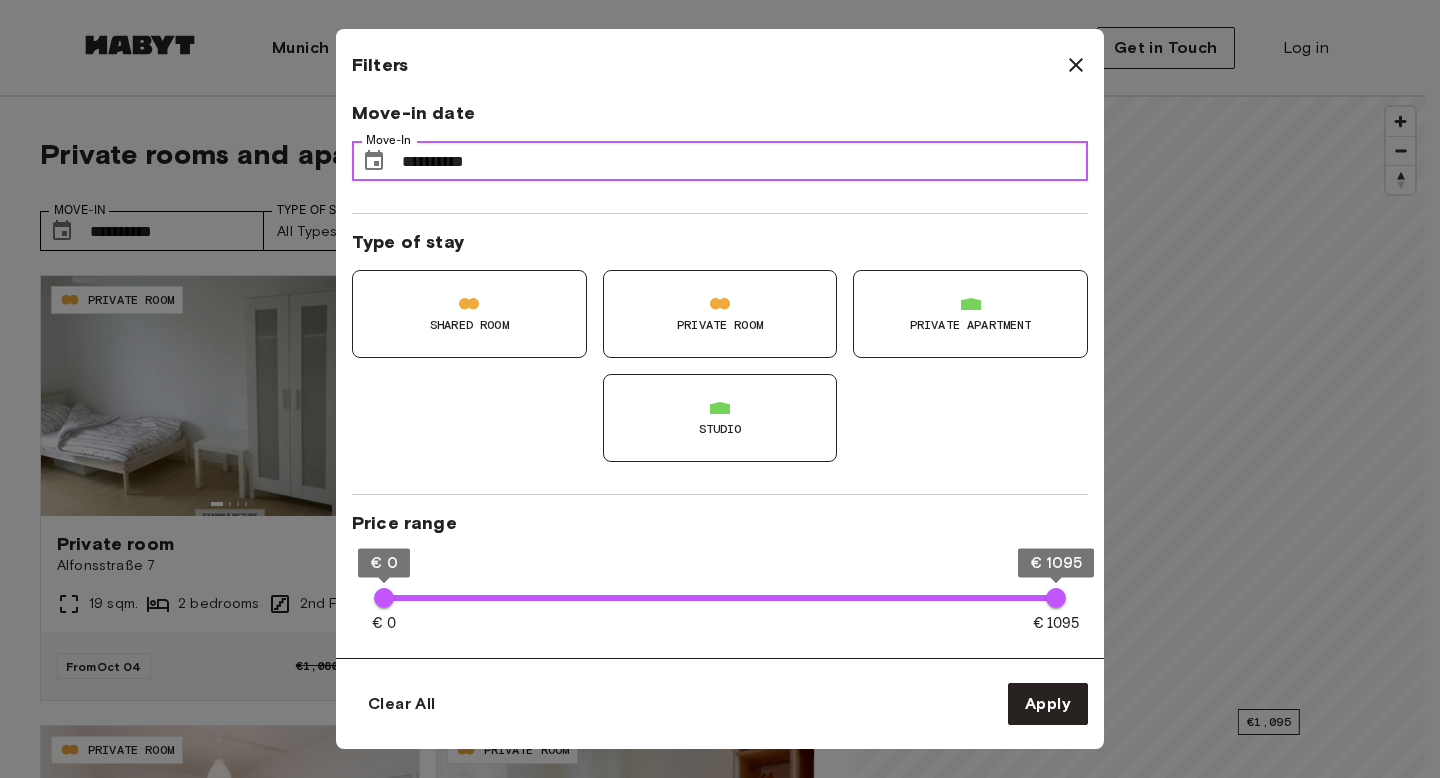 click on "**********" at bounding box center (745, 161) 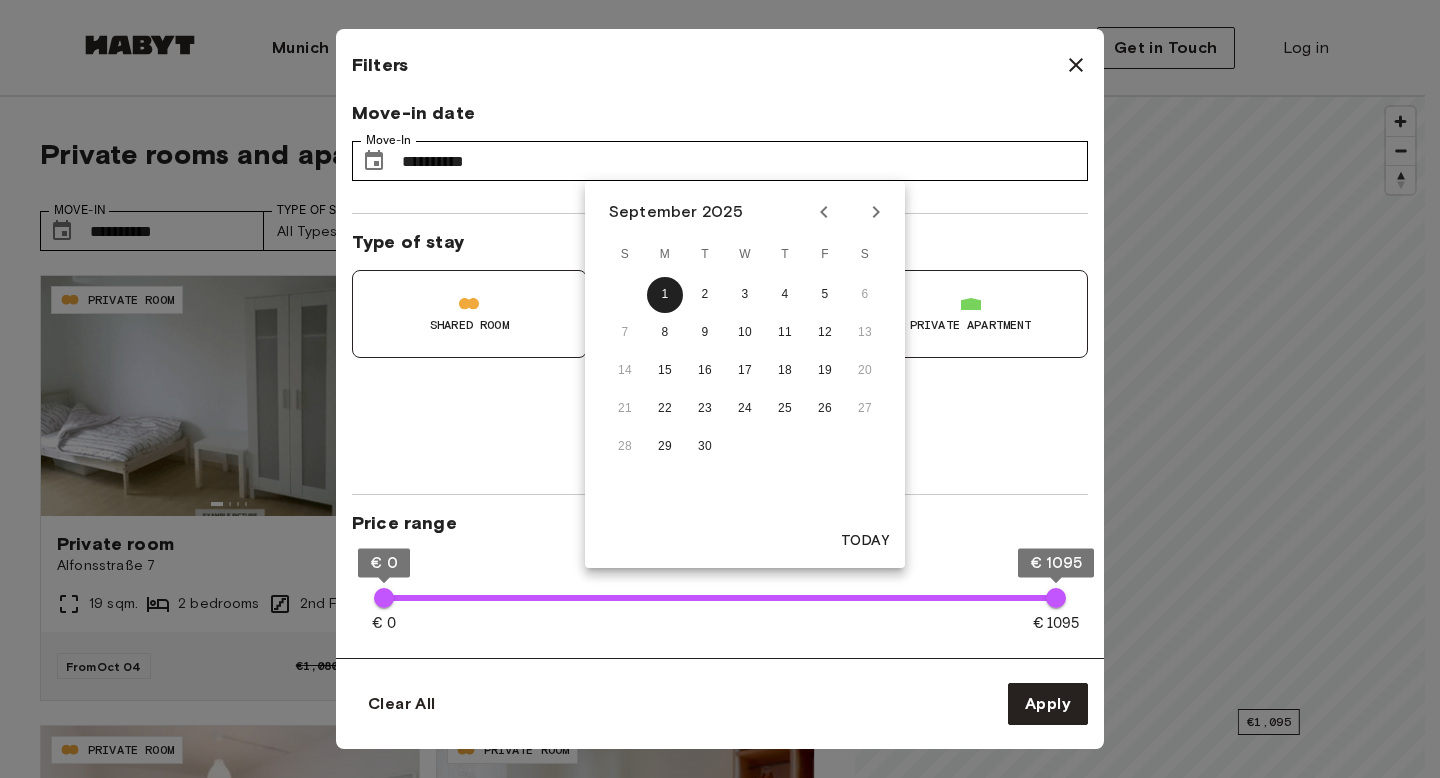 click 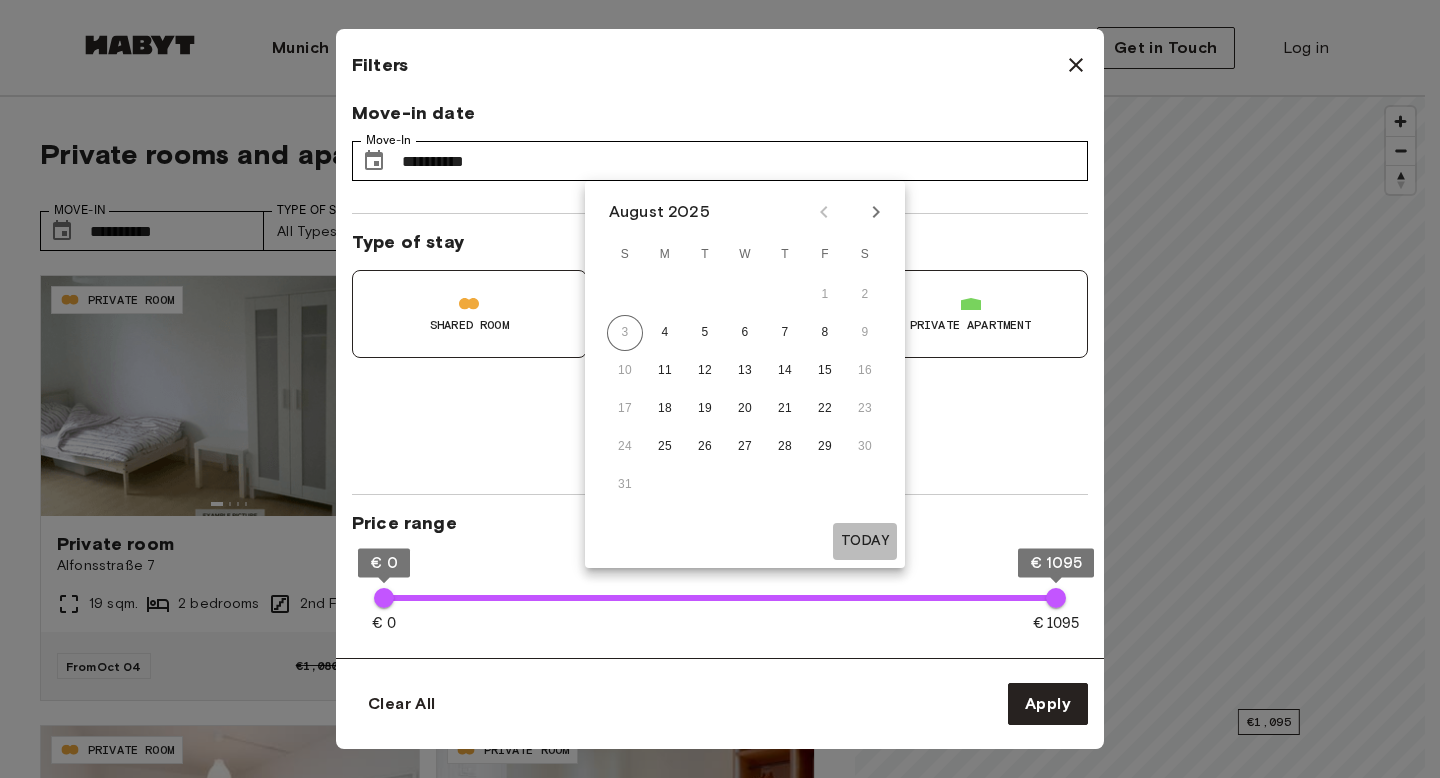 click on "Today" at bounding box center (865, 541) 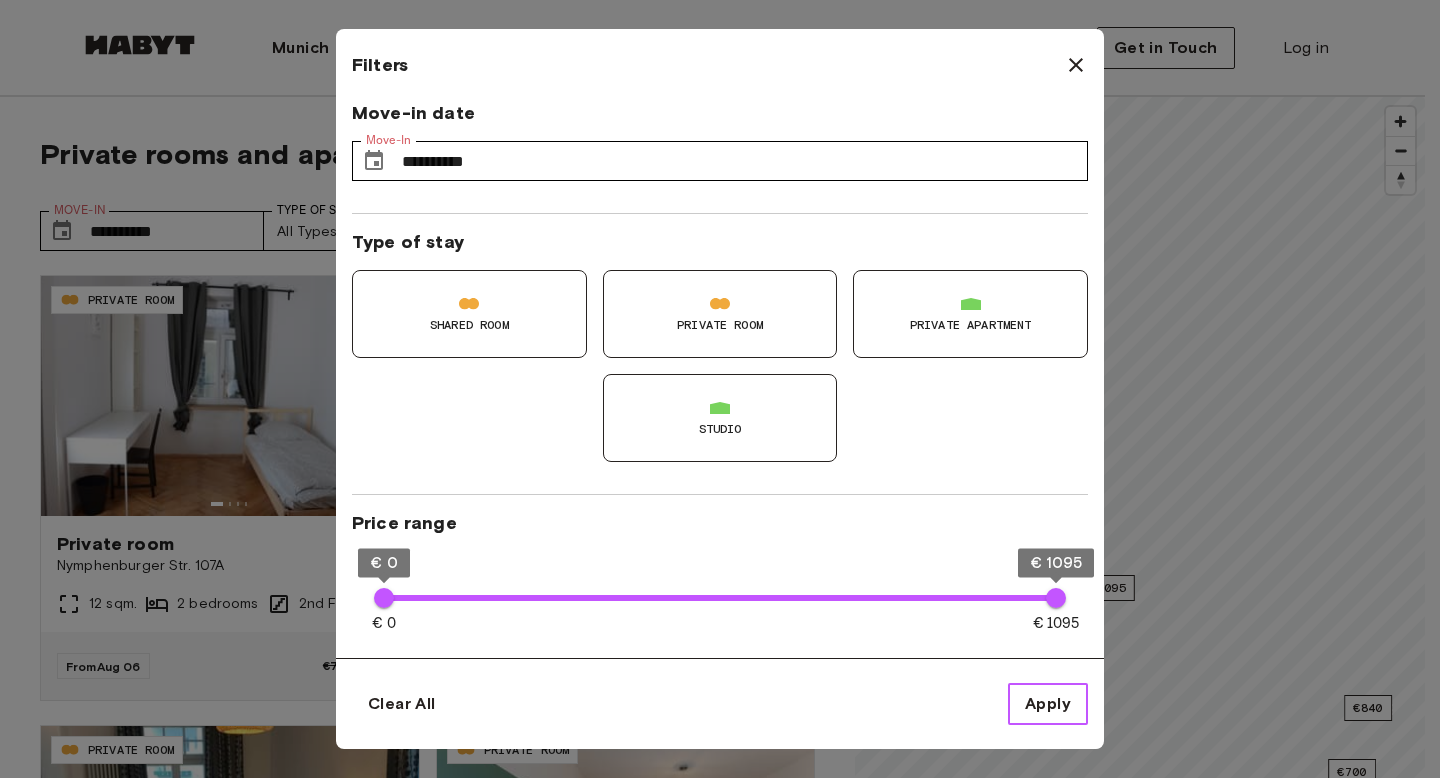 click on "Apply" at bounding box center (1048, 704) 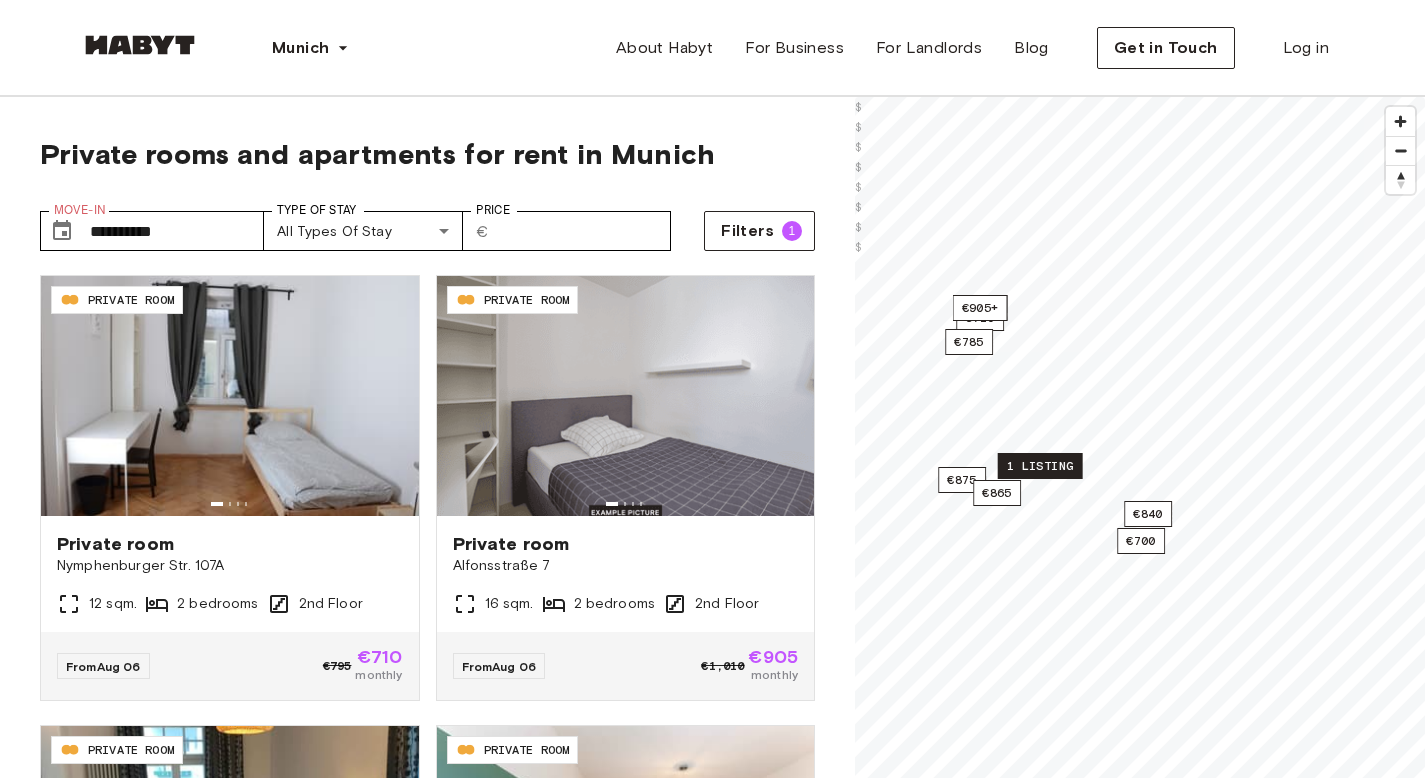 click on "1 listing" at bounding box center [1040, 466] 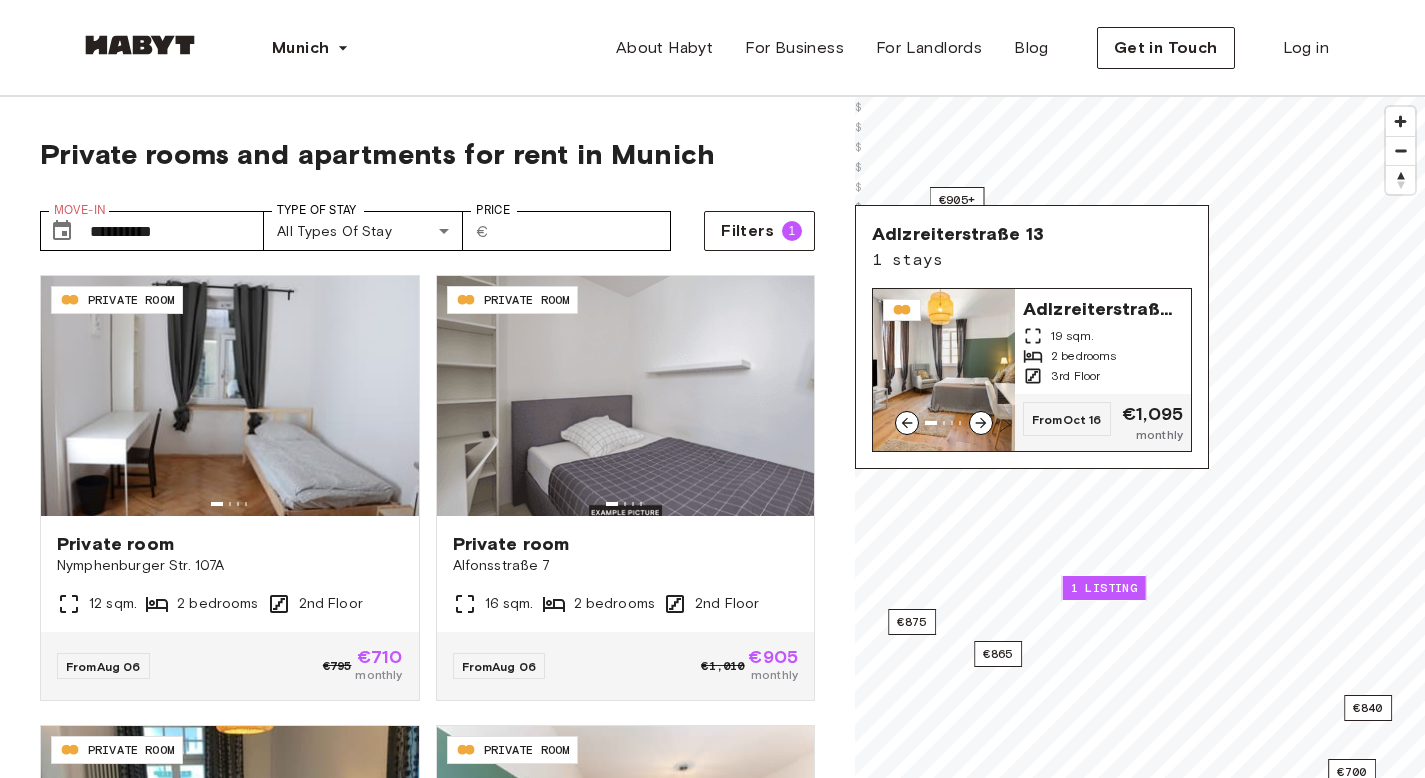 click at bounding box center [944, 370] 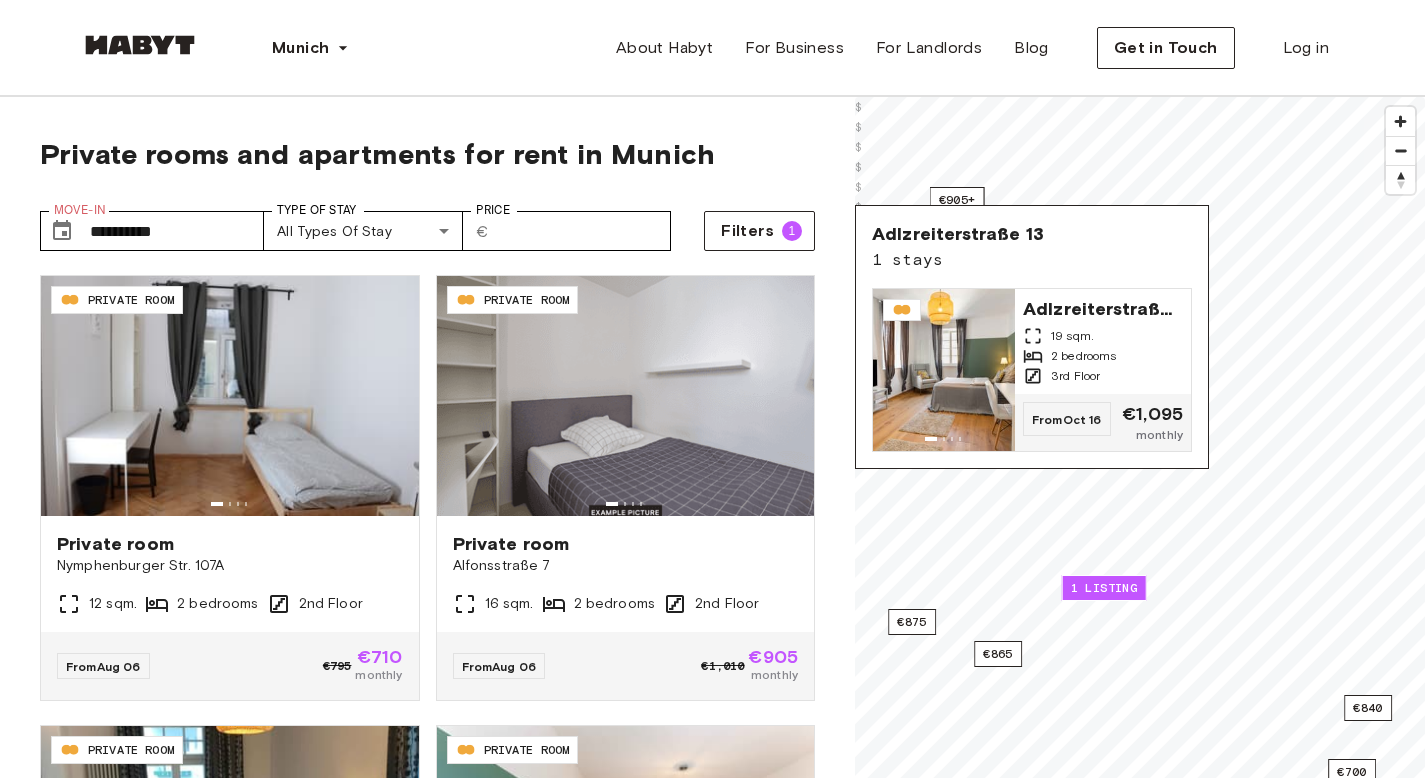 click on "Private rooms and apartments for rent in Munich" at bounding box center (427, 154) 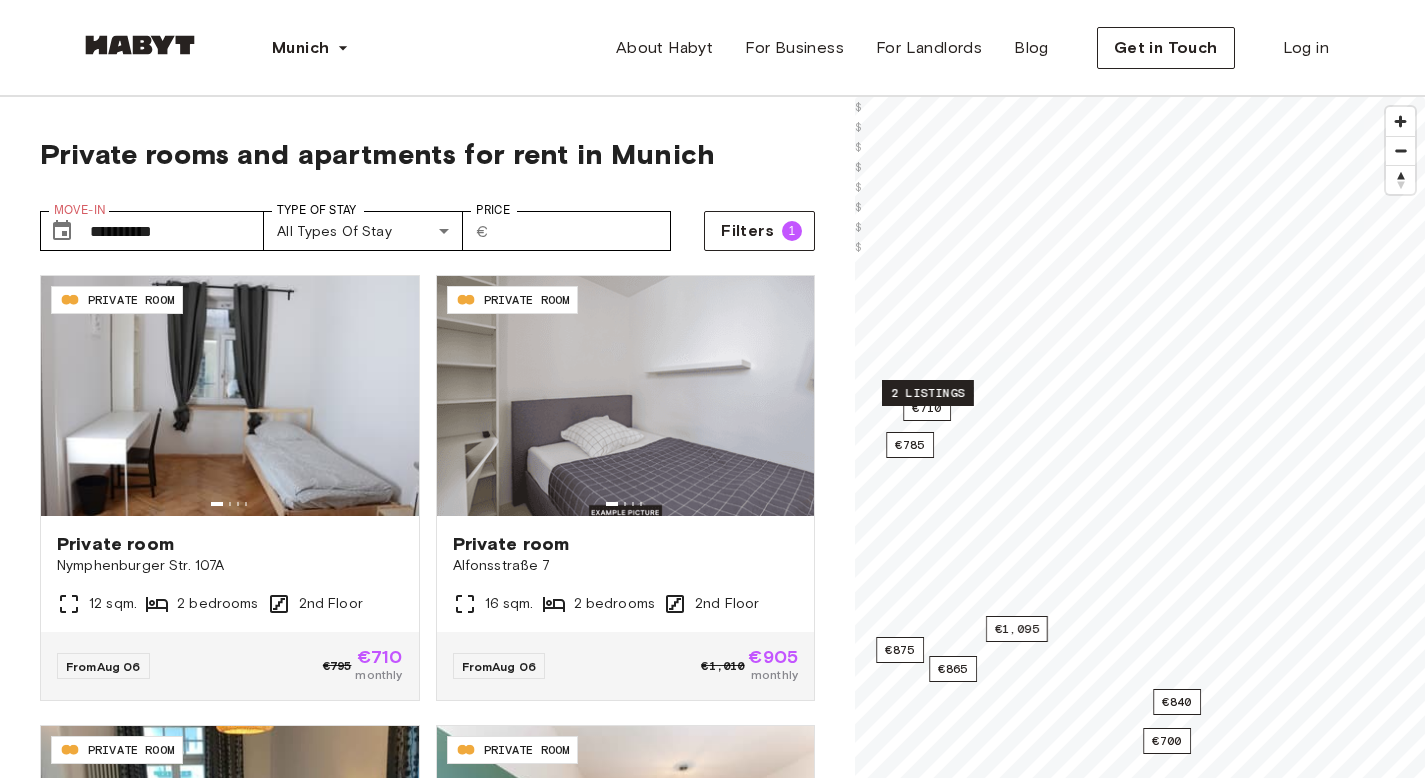 click on "2 listings" at bounding box center [928, 393] 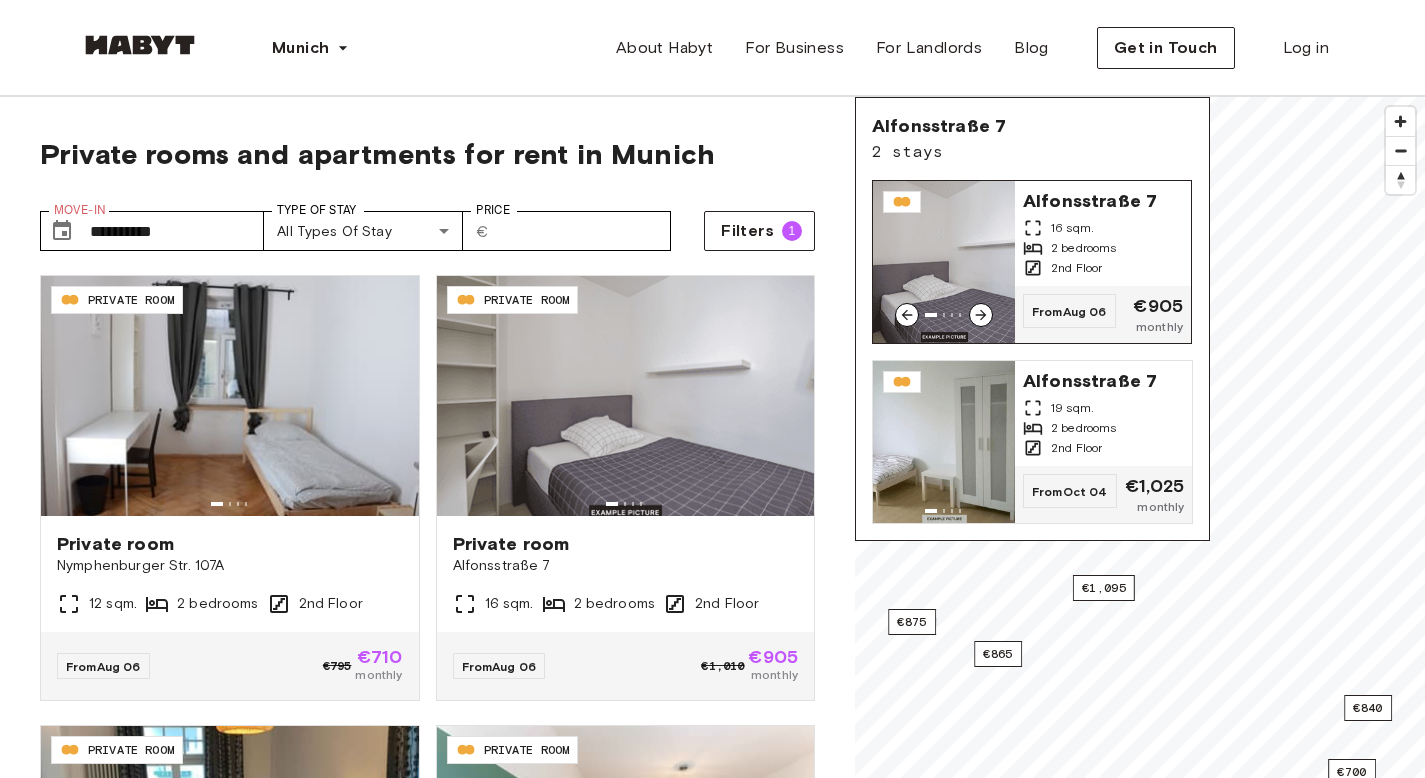 click at bounding box center (944, 262) 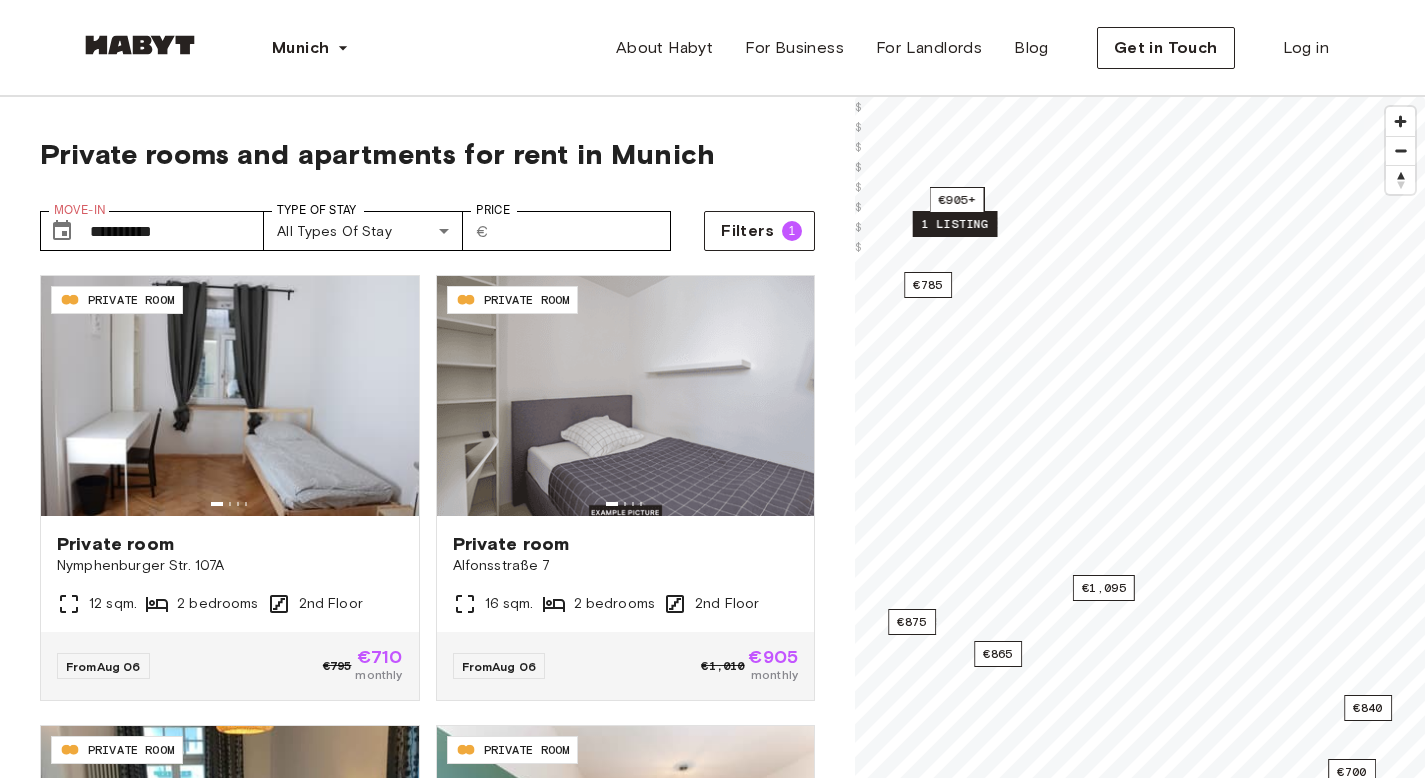 click on "1 listing" at bounding box center [955, 224] 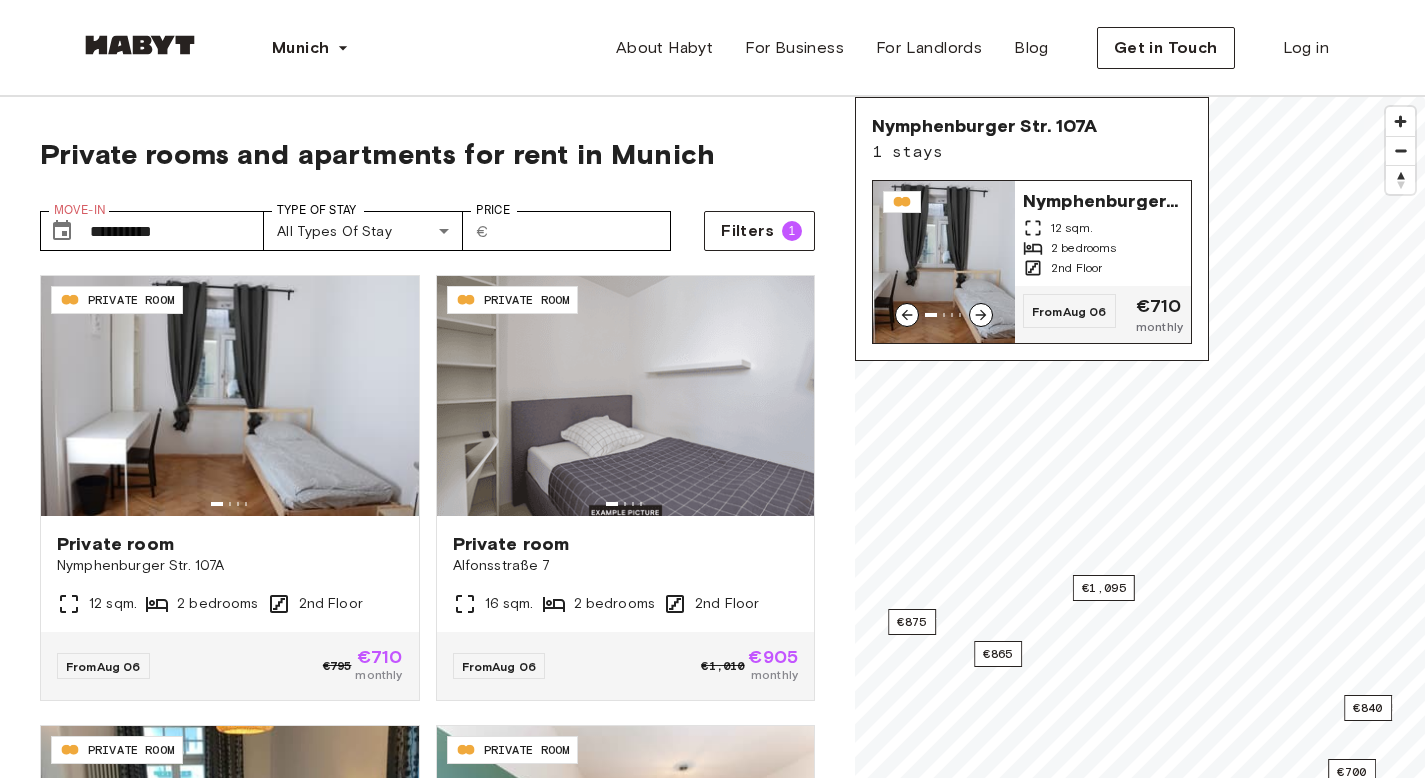 click on "12 sqm." at bounding box center (1103, 228) 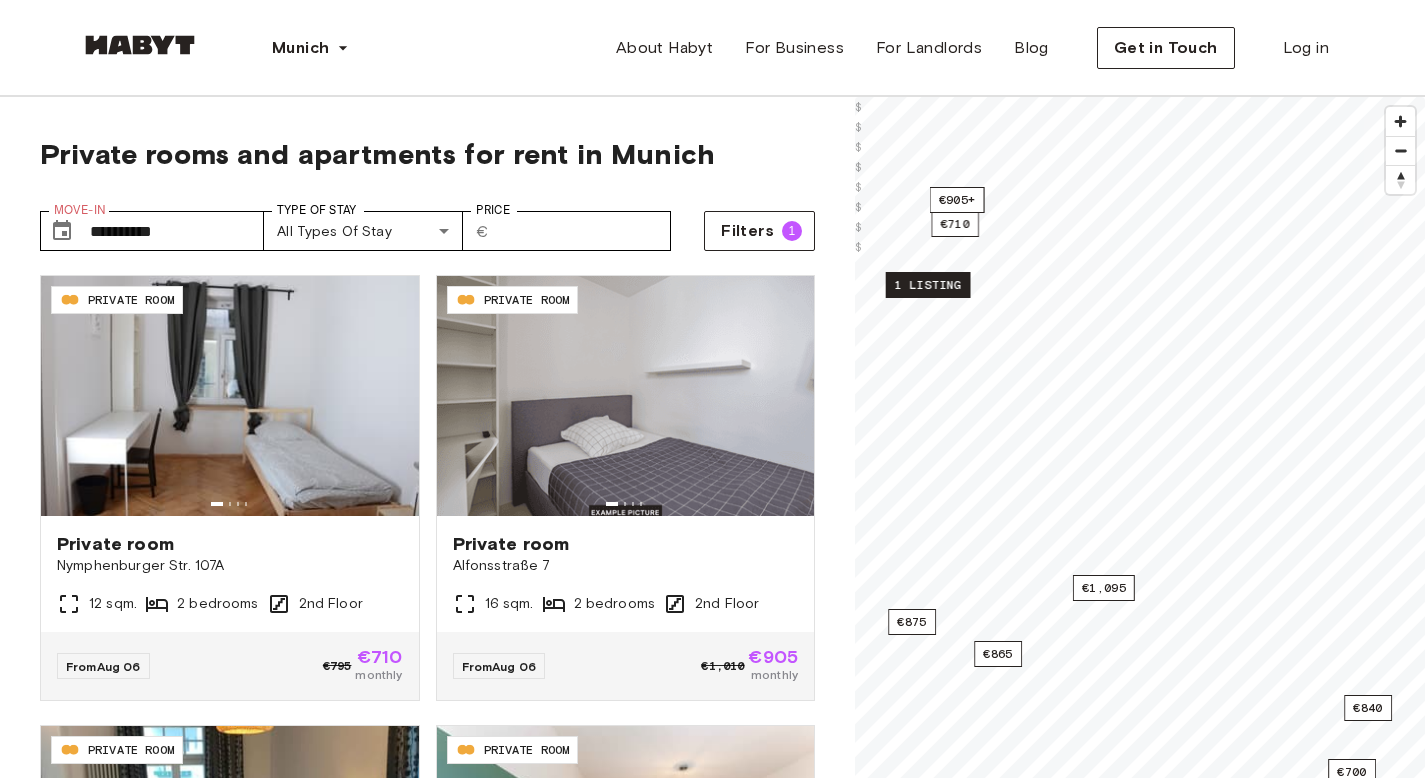 click on "1 listing" at bounding box center (928, 285) 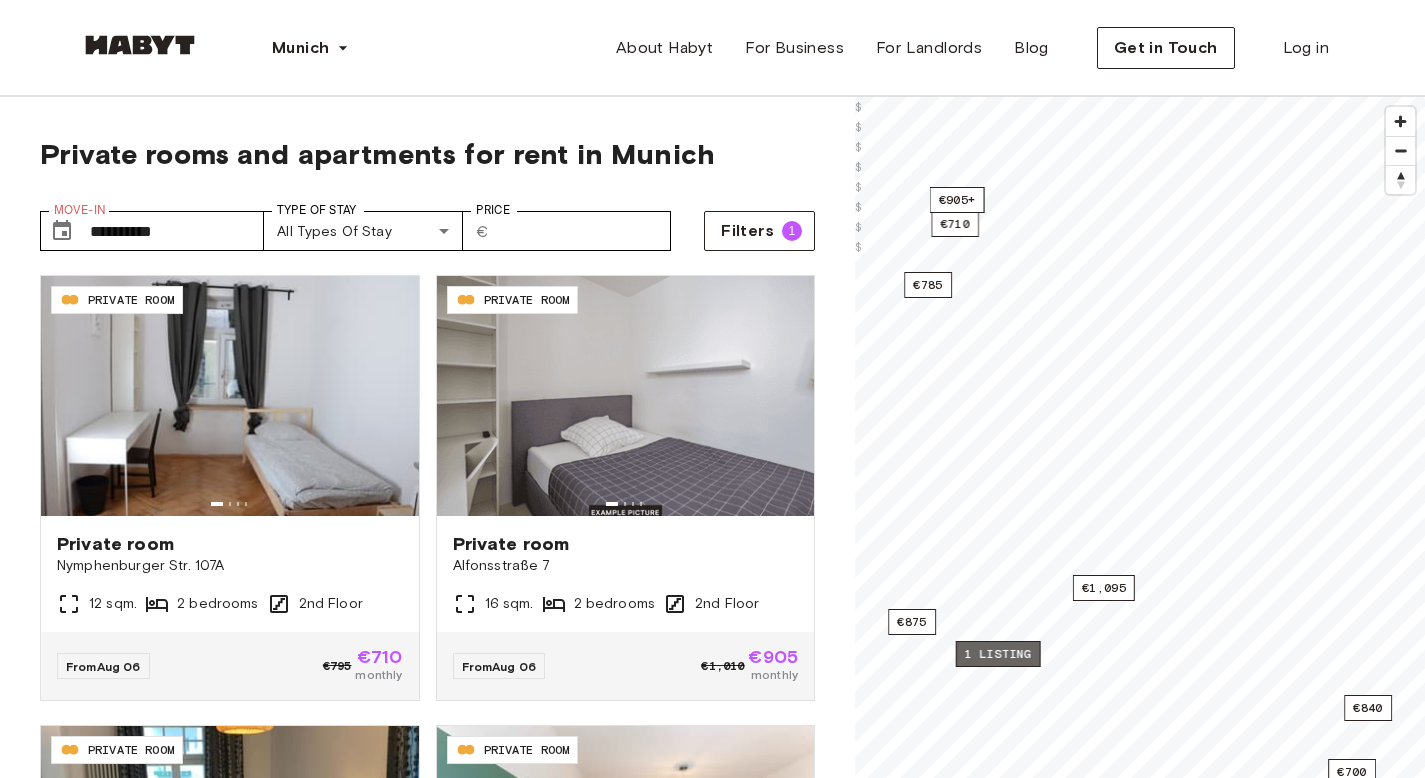 click on "1 listing" at bounding box center (998, 654) 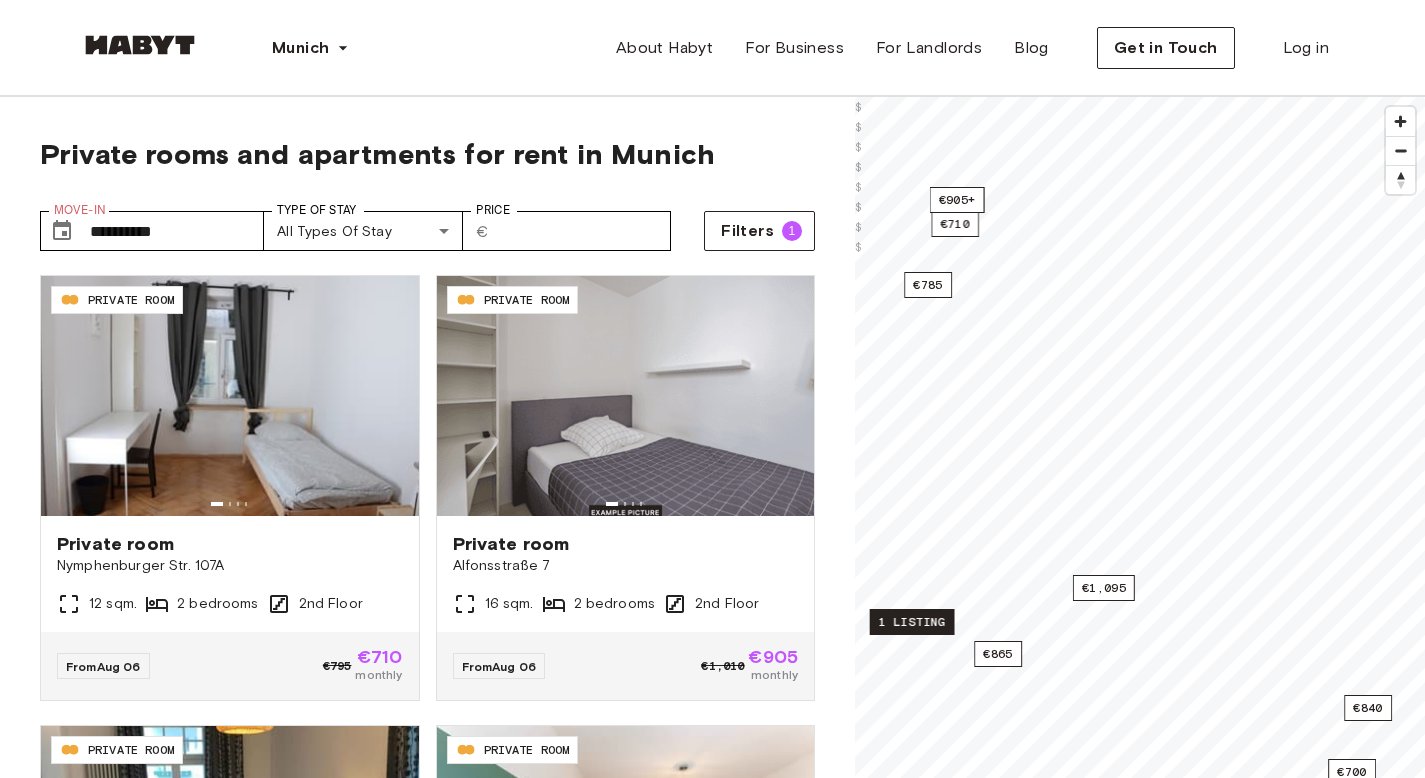 click on "1 listing" at bounding box center (912, 622) 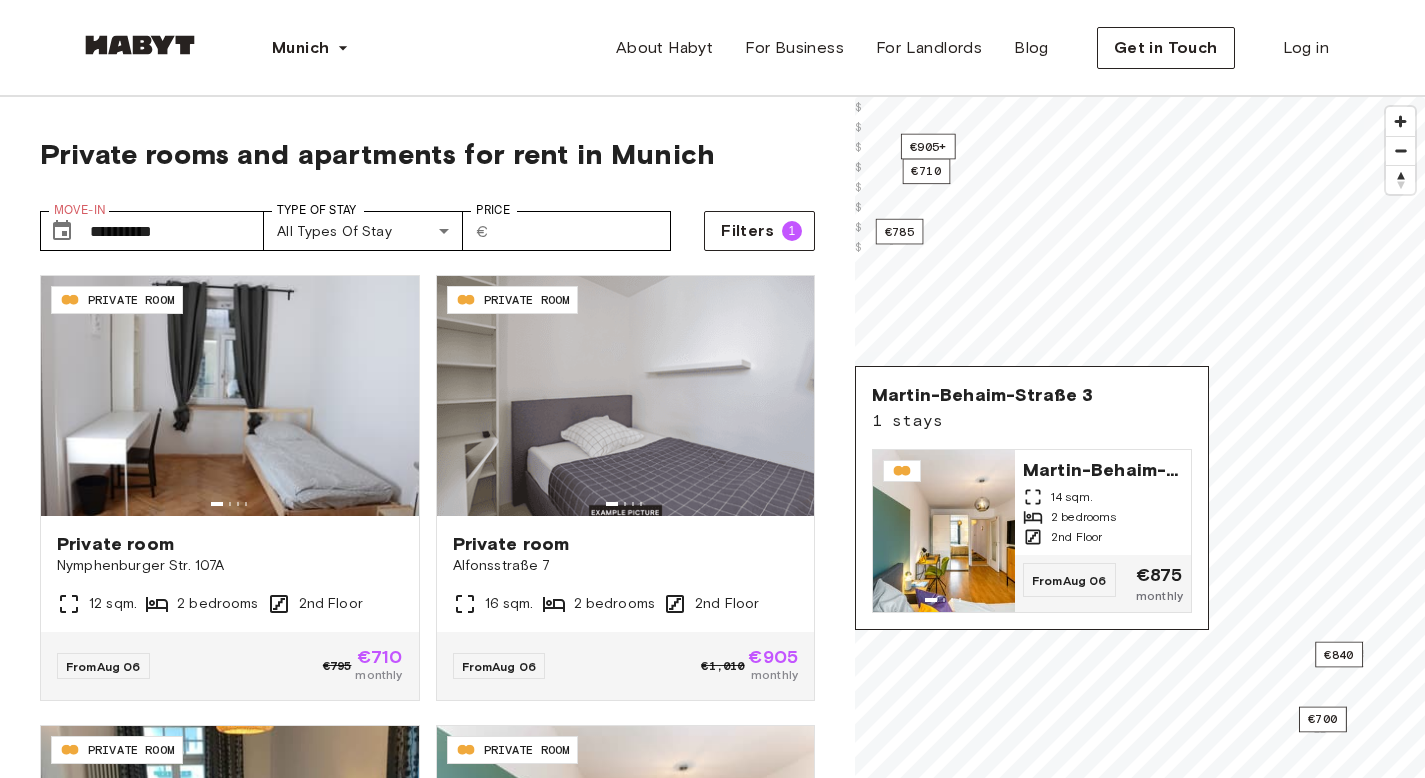 click on "€710 €905+ €840 1 listing €700 €1,095 €785 €865 © Mapbox   © OpenStreetMap   Improve this map $ $ $ $ $ $ $ $ Martin-Behaim-Straße 3 1 stays Martin-Behaim-Straße 3 14 sqm. 2 bedrooms 2nd Floor From  Aug 06 €875 monthly" at bounding box center [1140, 486] 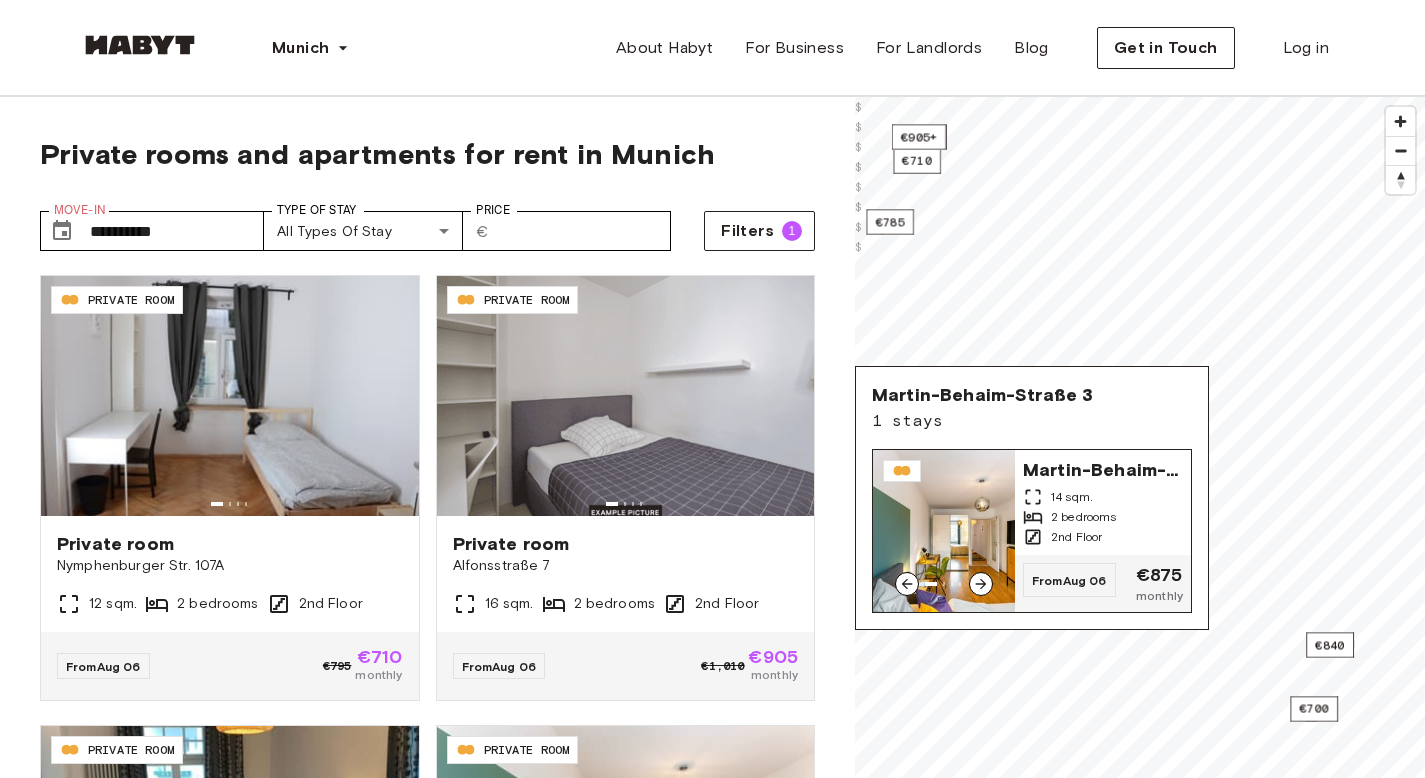 click on "Martin-Behaim-Straße 3 14 sqm. 2 bedrooms 2nd Floor" at bounding box center [1103, 502] 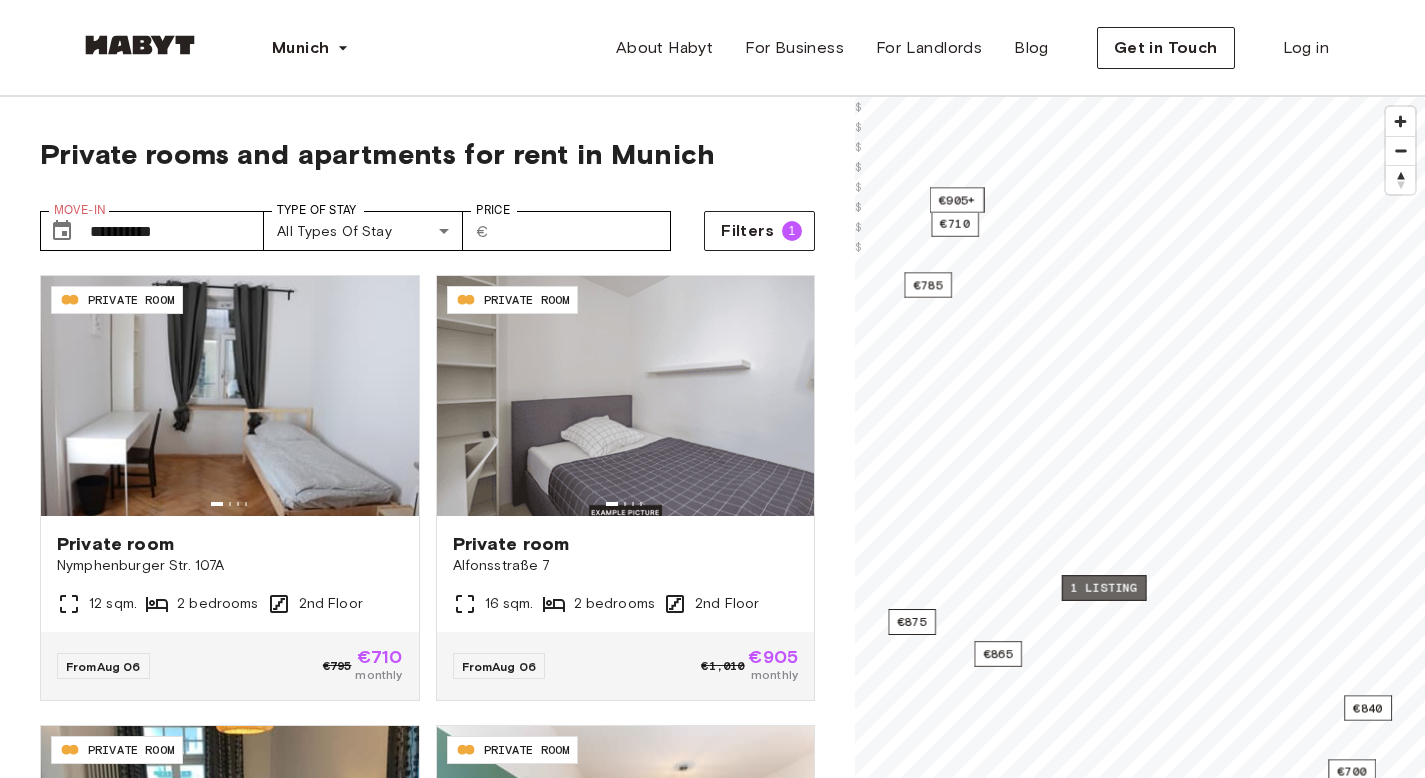 click on "1 listing" at bounding box center [1104, 588] 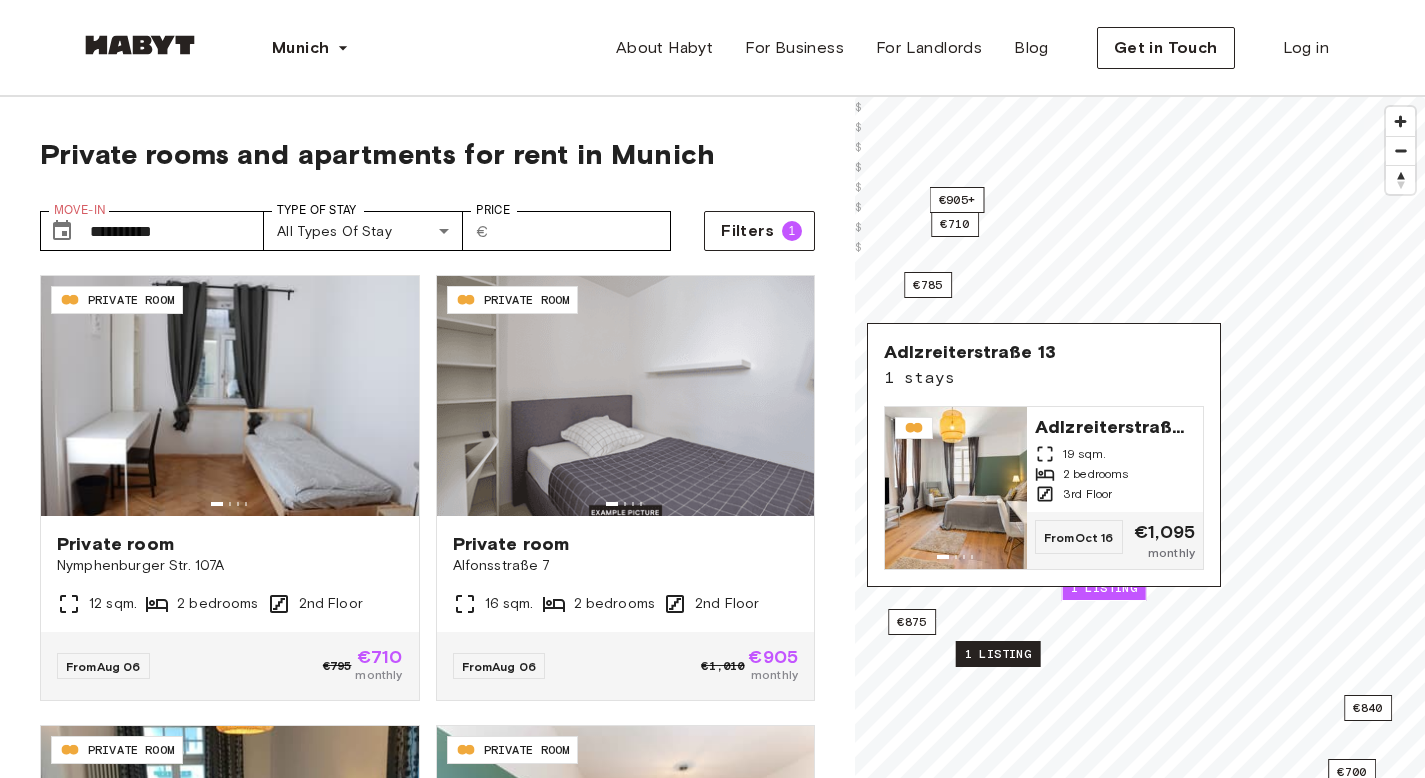 click on "1 listing" at bounding box center (998, 654) 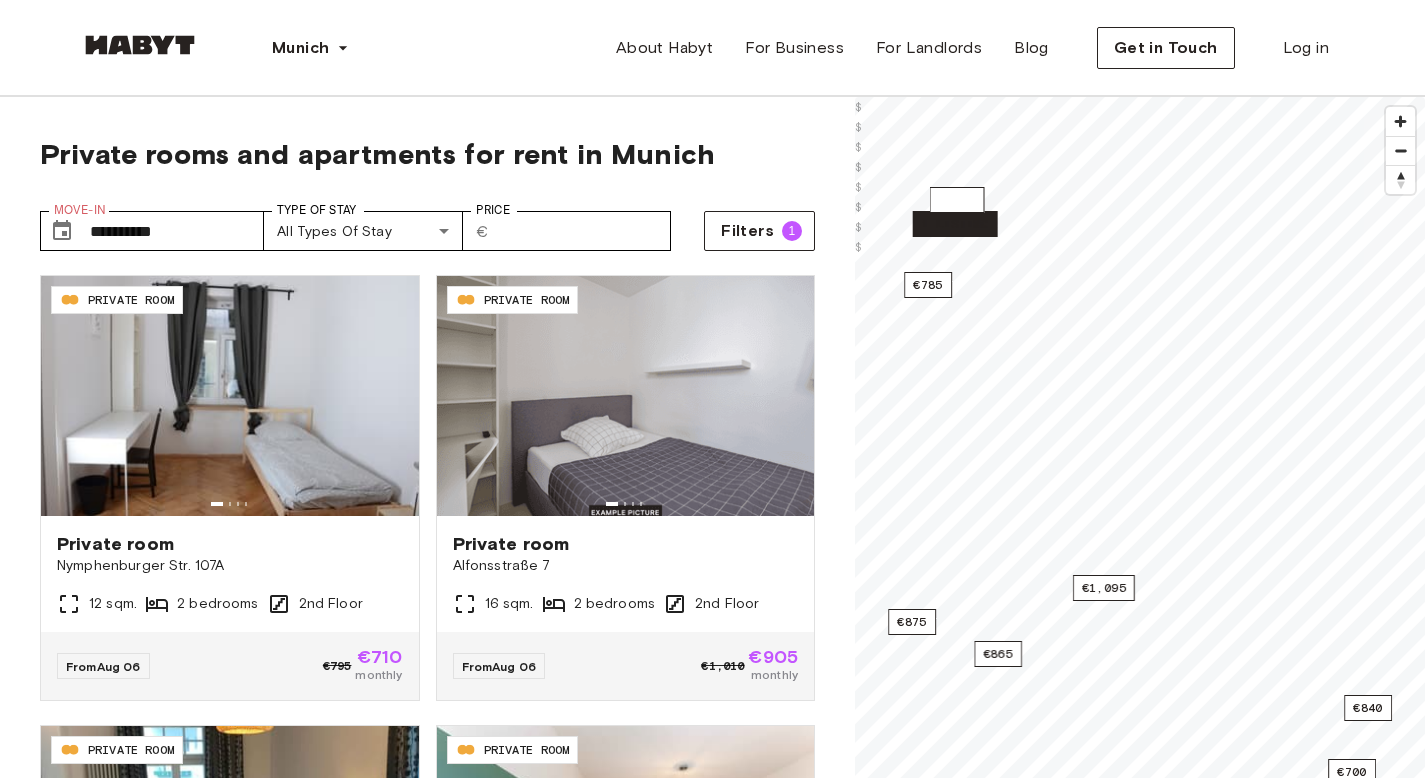 click on "€905+" at bounding box center (957, 200) 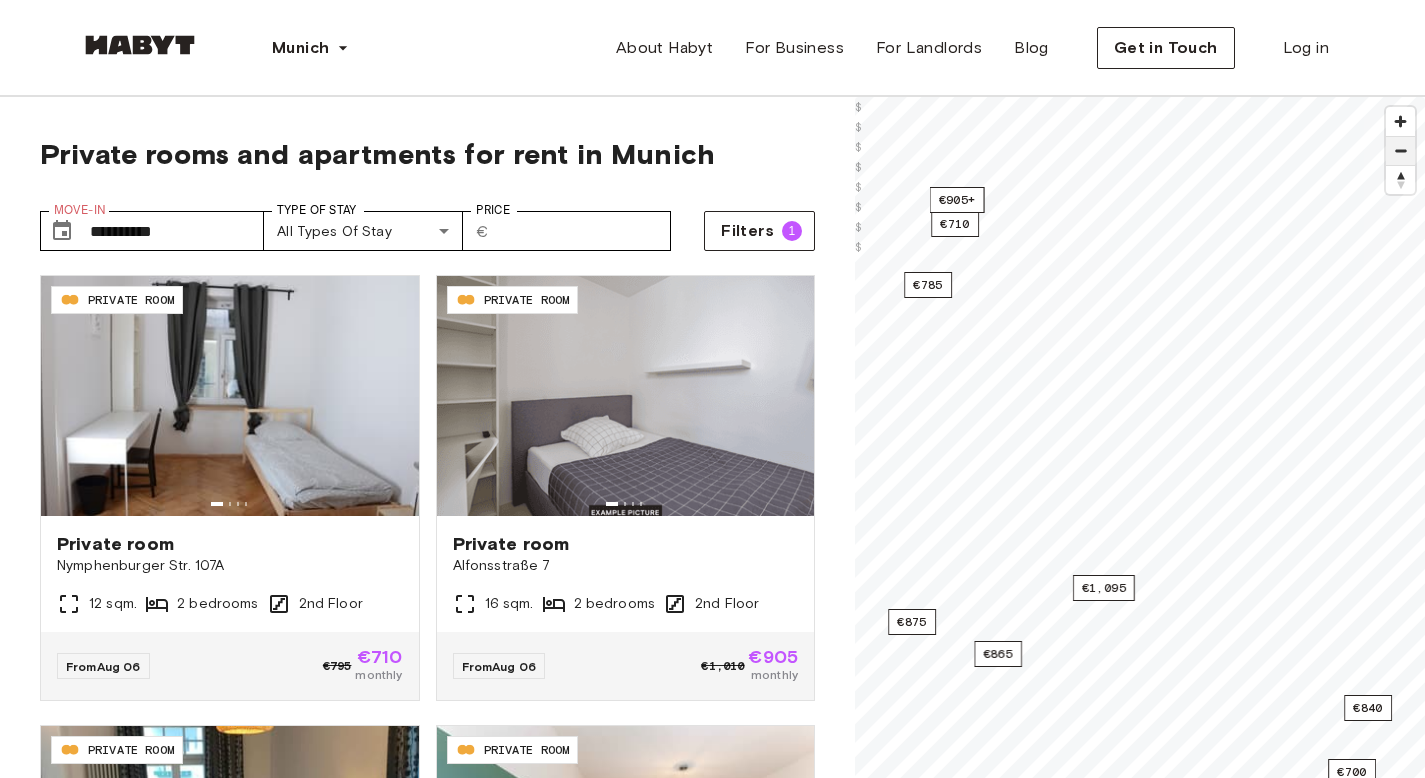 click at bounding box center [1400, 151] 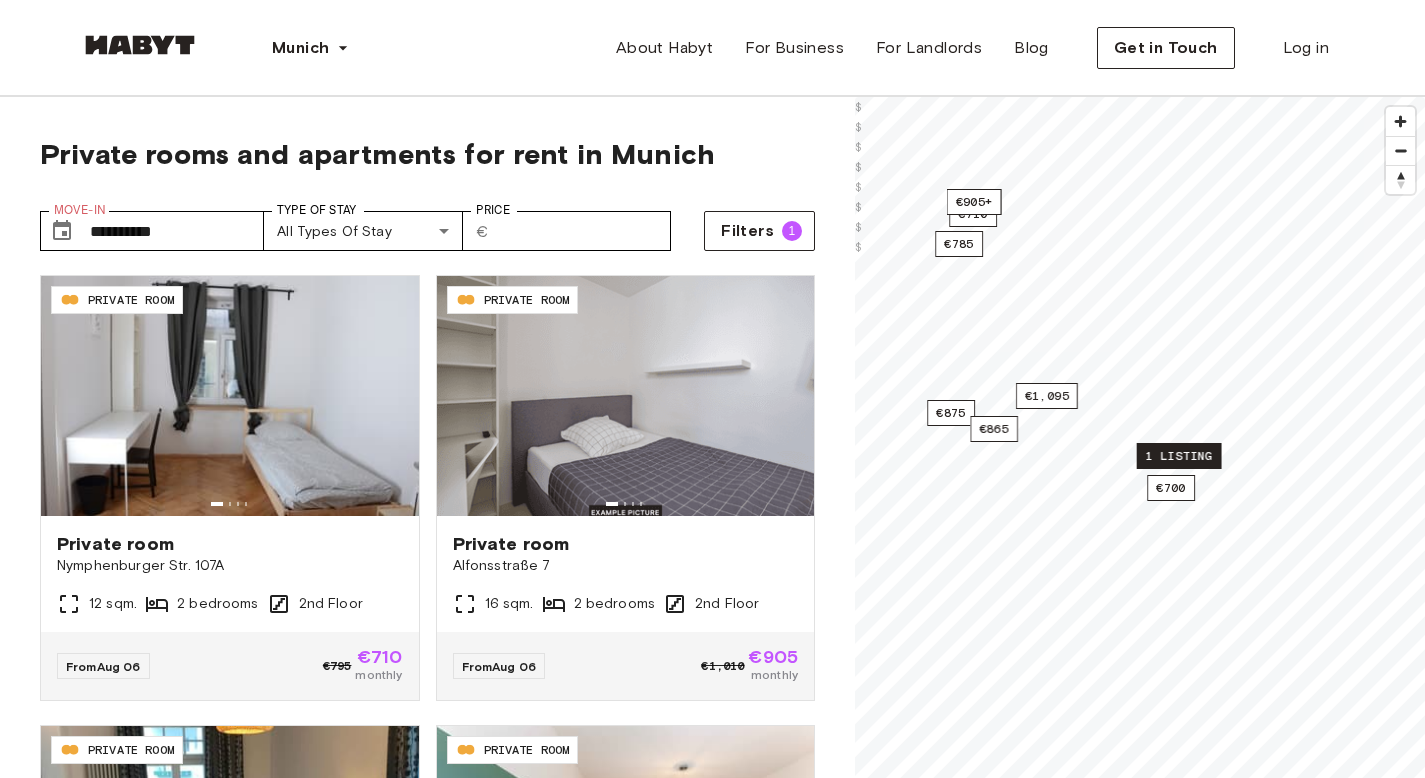 click on "1 listing" at bounding box center (1179, 456) 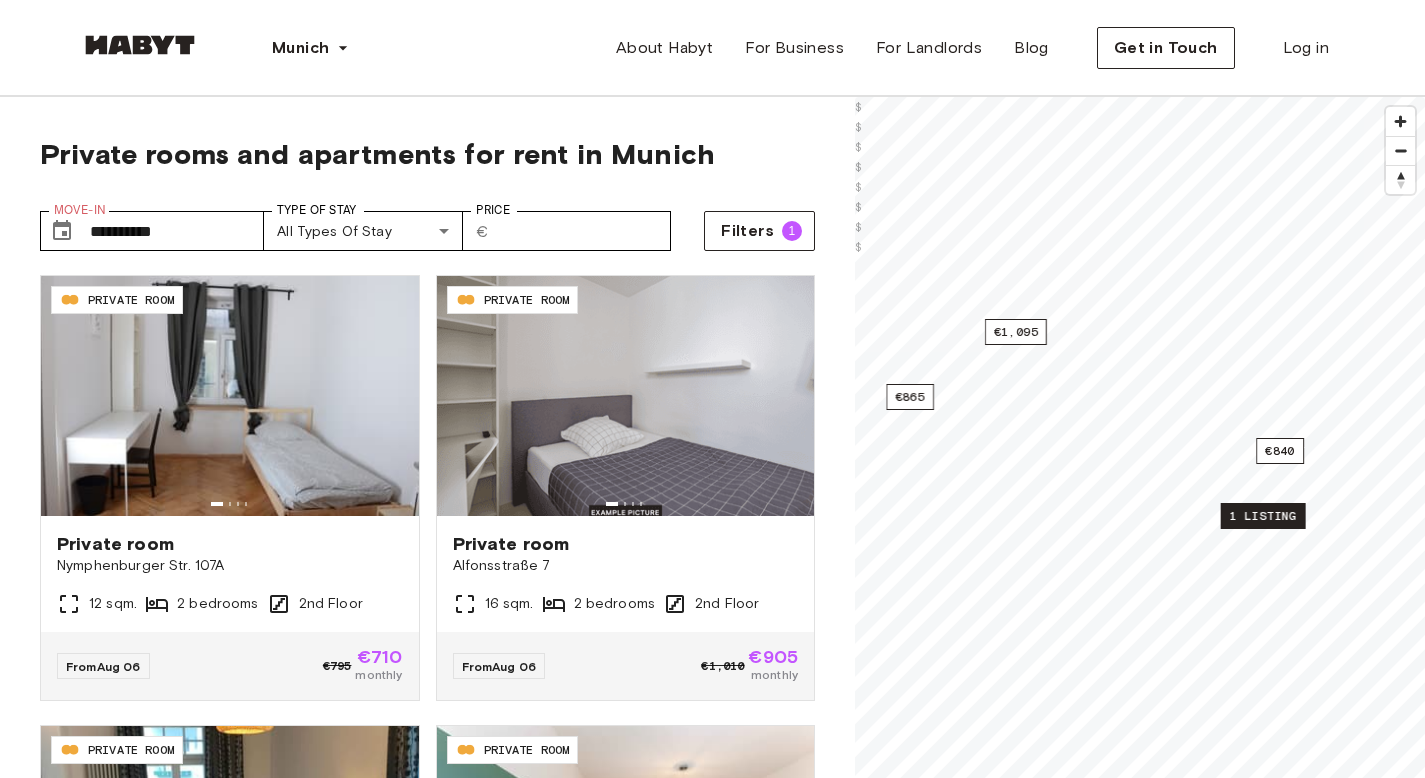 click on "1 listing" at bounding box center (1263, 516) 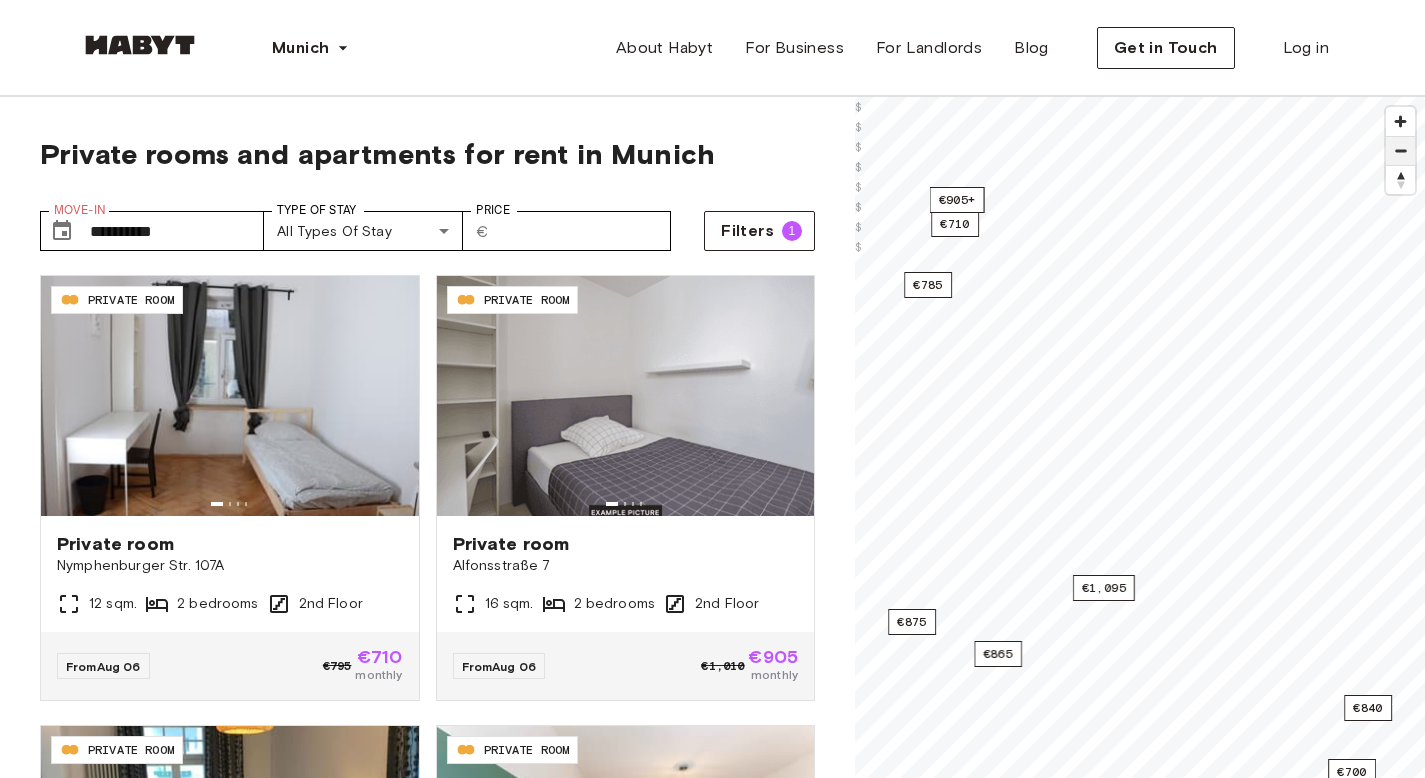 click at bounding box center [1400, 151] 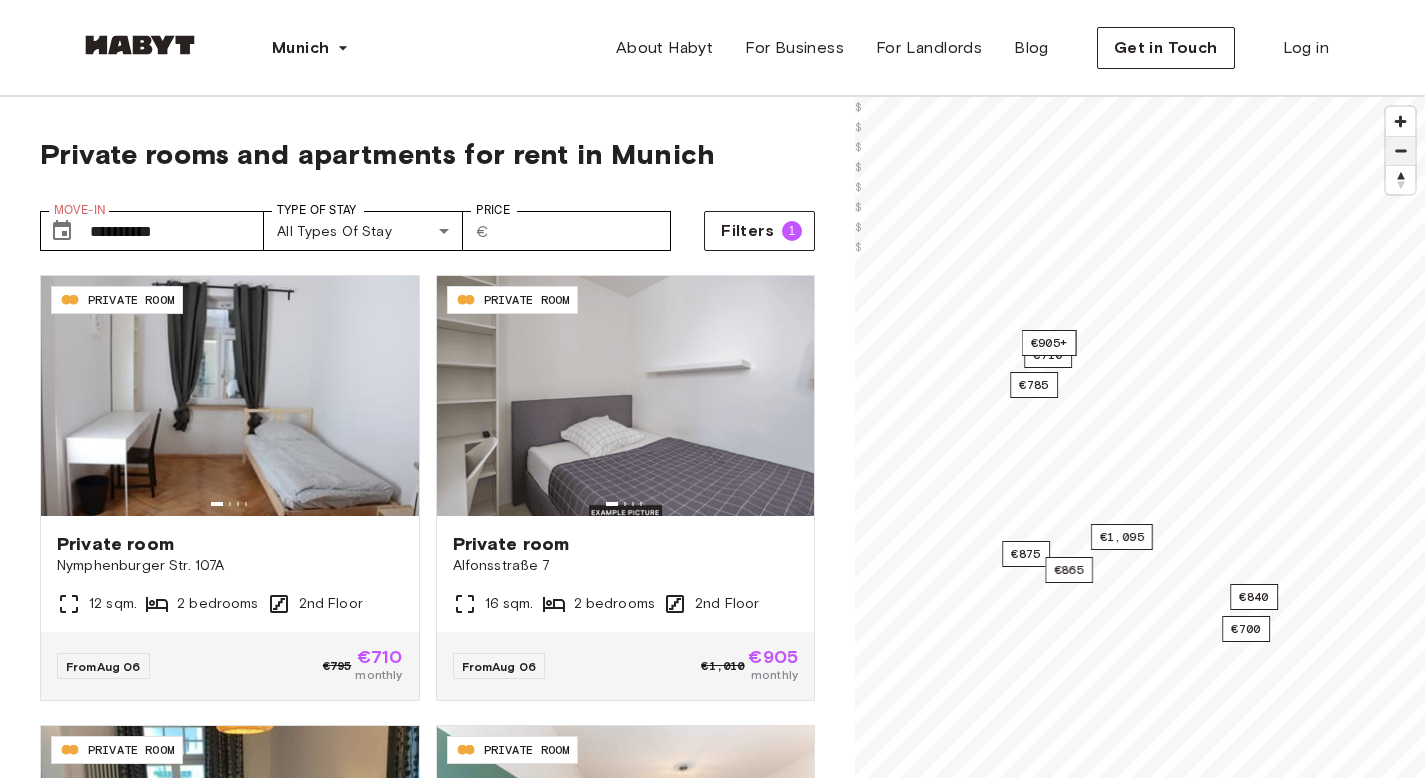 click at bounding box center [1400, 151] 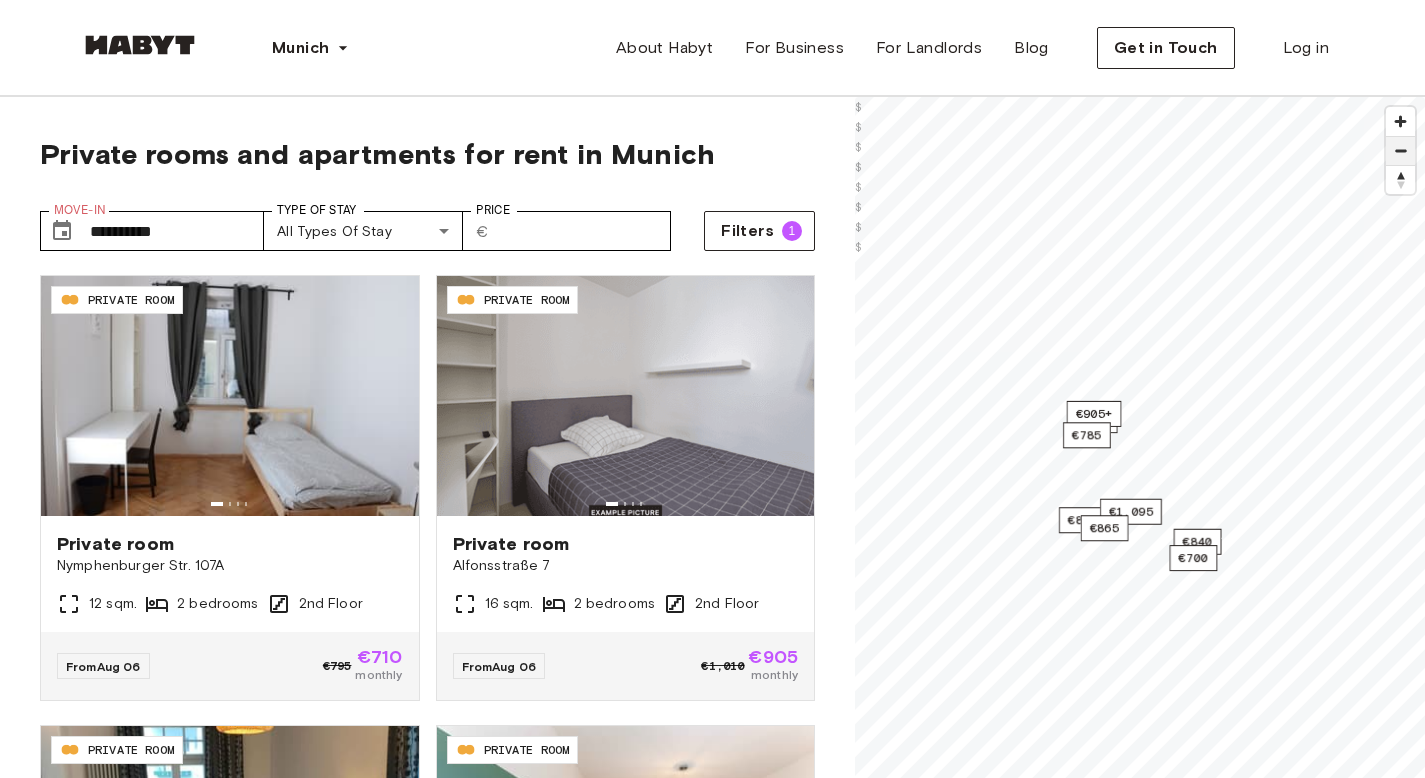 click at bounding box center (1400, 151) 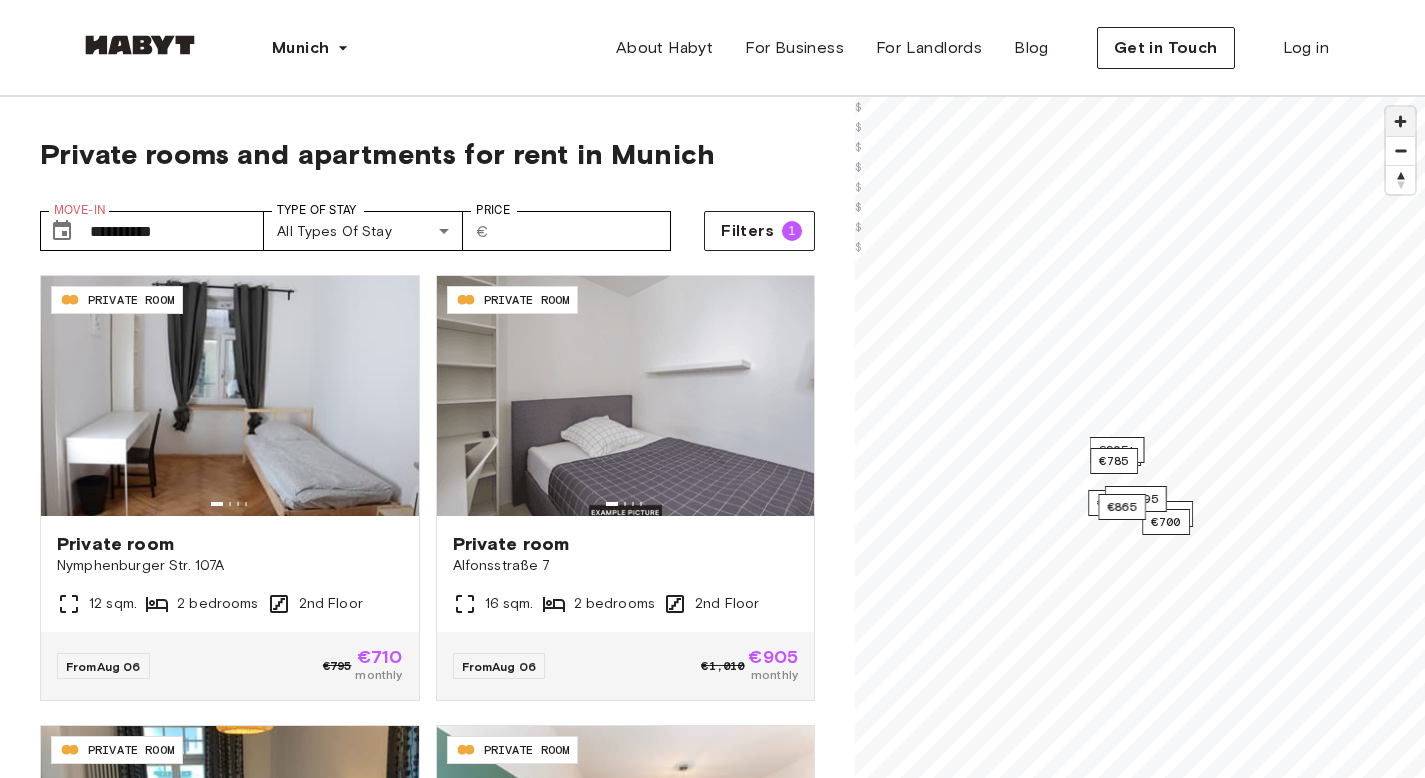 click at bounding box center [1400, 121] 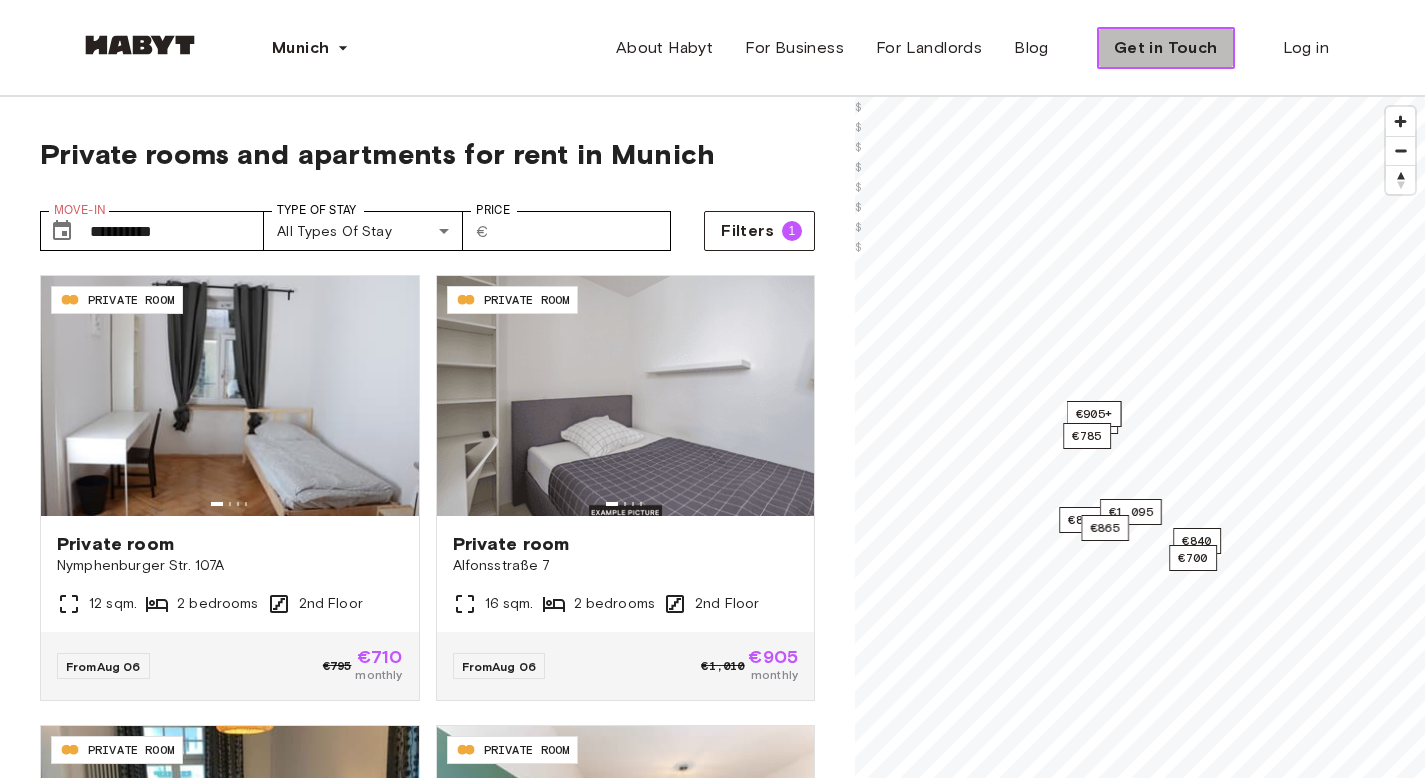 click on "Get in Touch" at bounding box center [1166, 48] 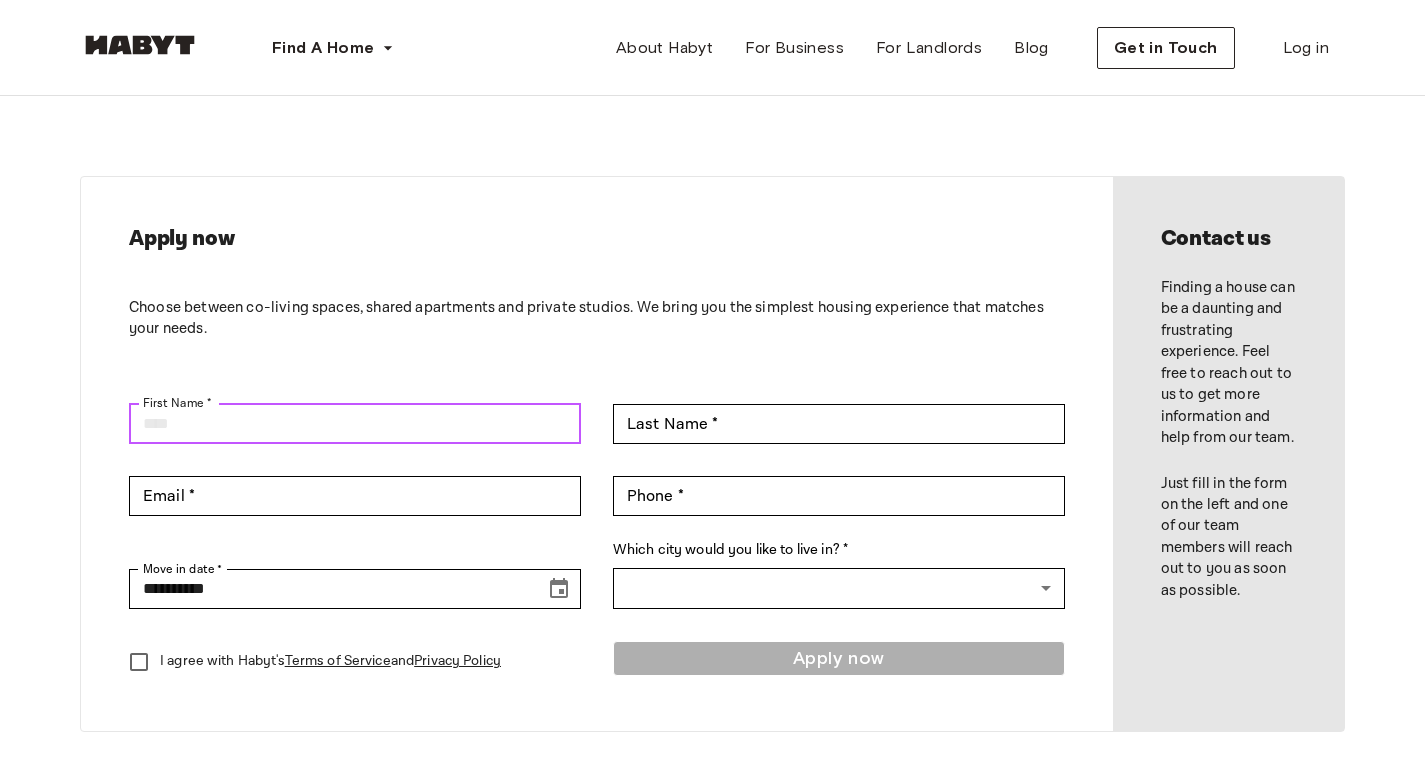 click on "First Name *" at bounding box center (355, 424) 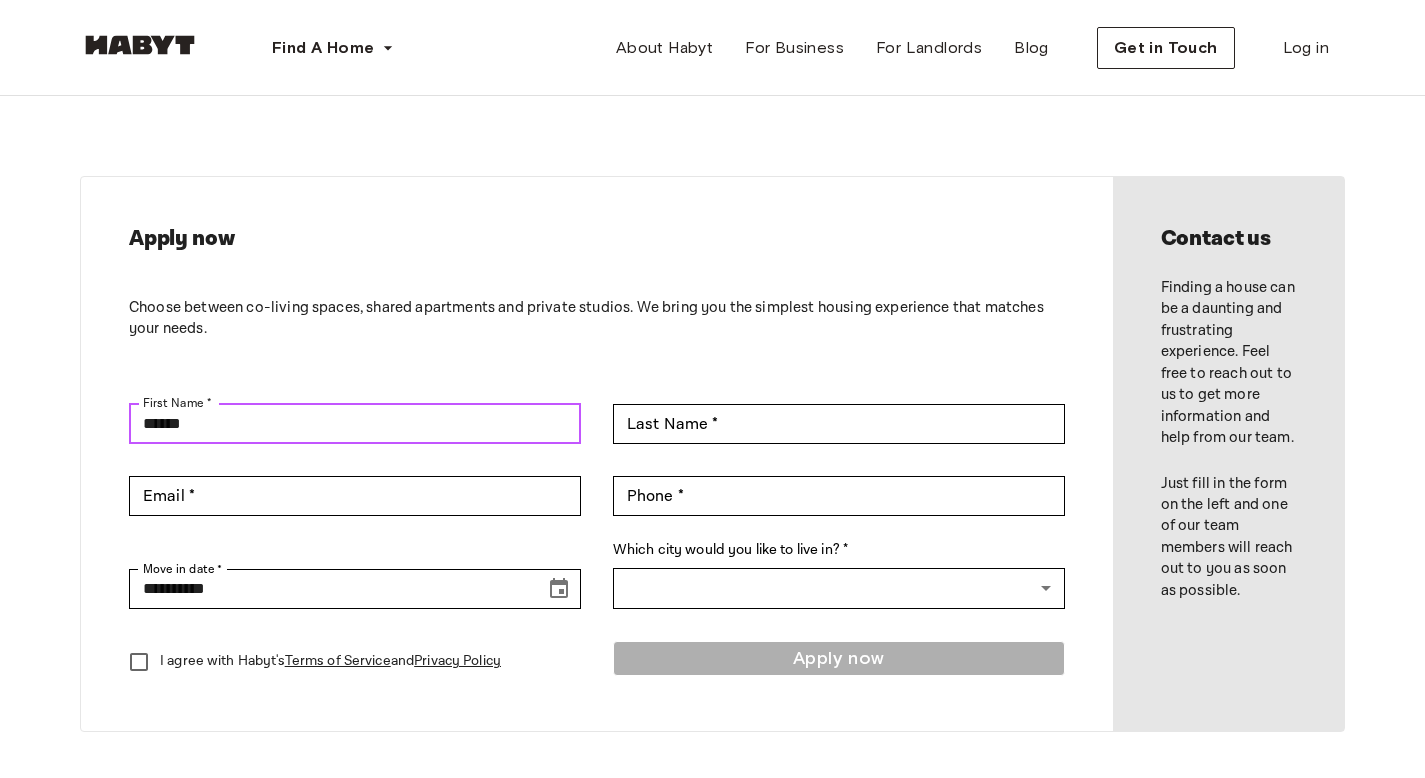 type on "******" 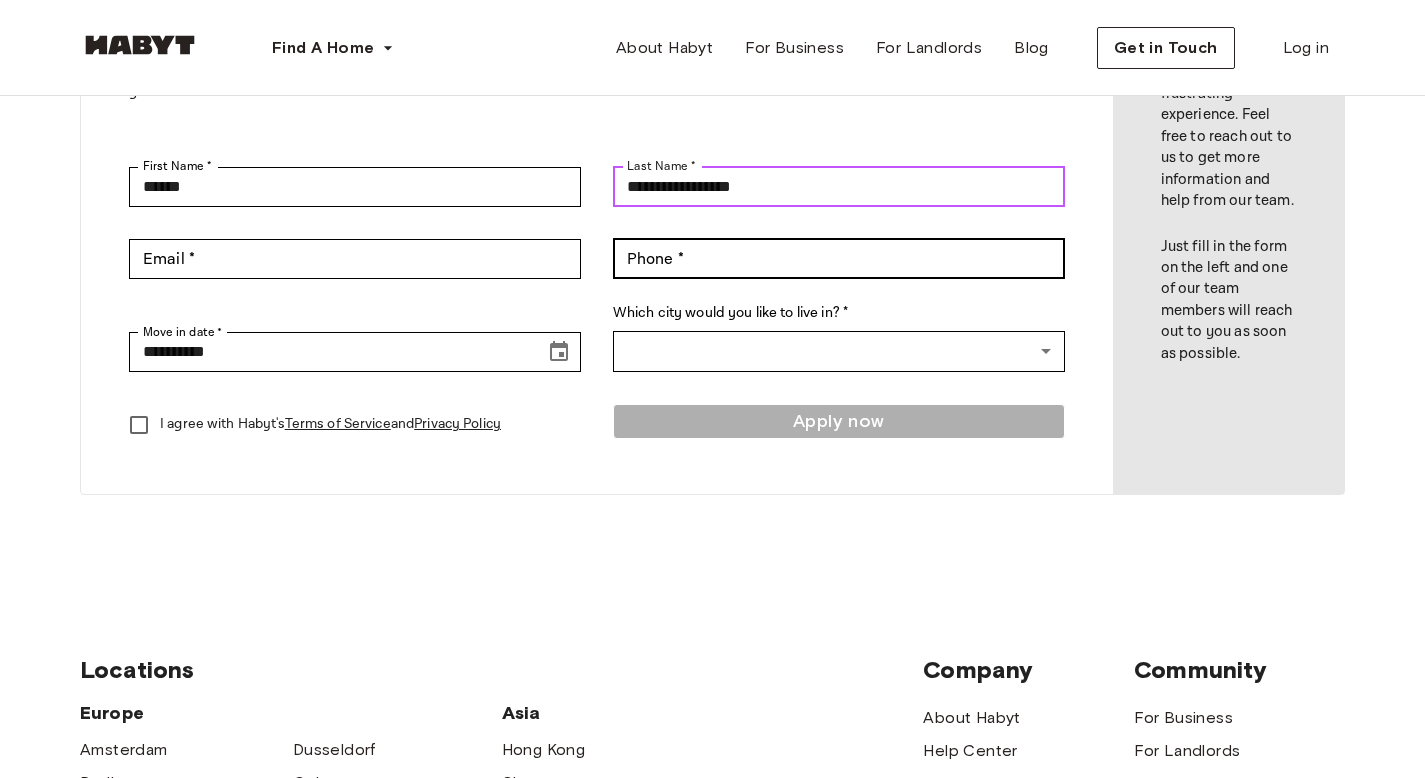 scroll, scrollTop: 0, scrollLeft: 0, axis: both 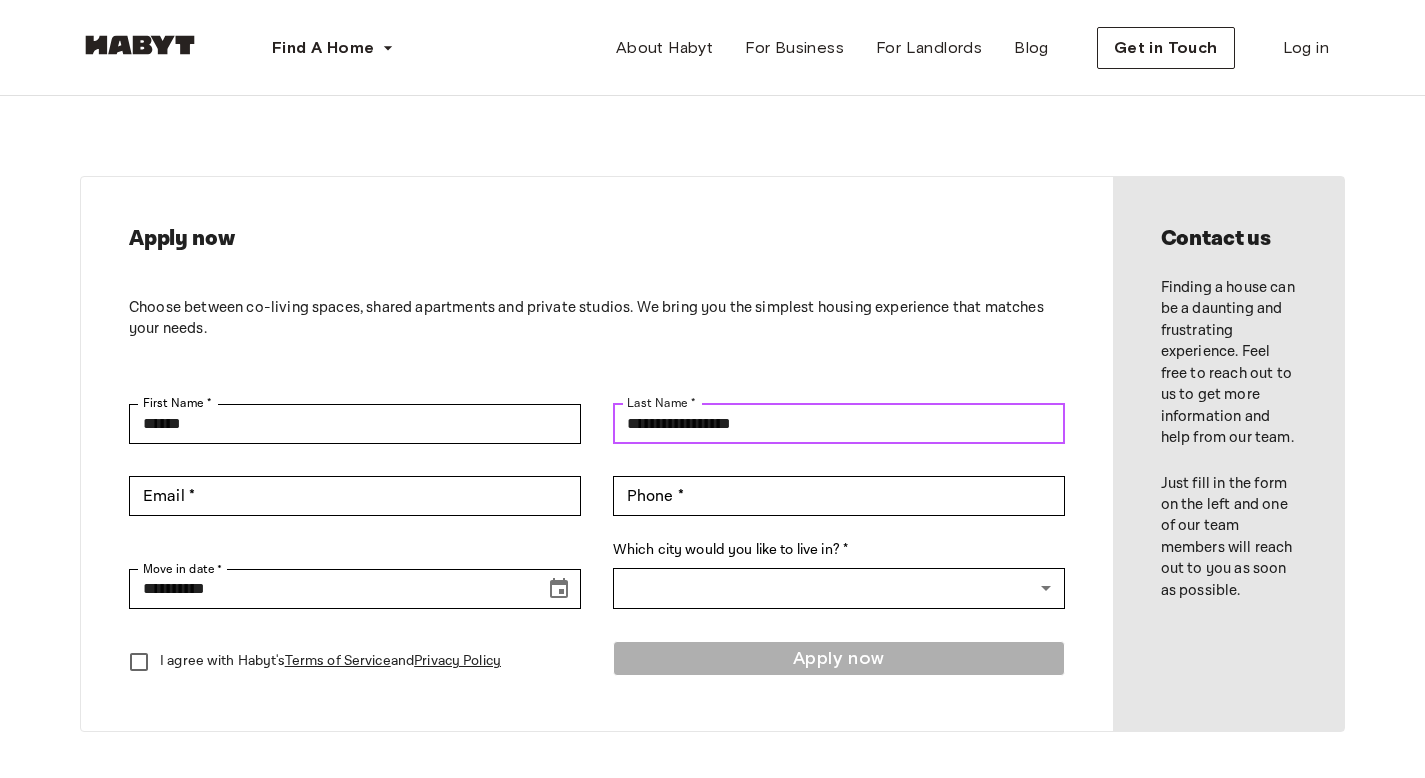 type on "**********" 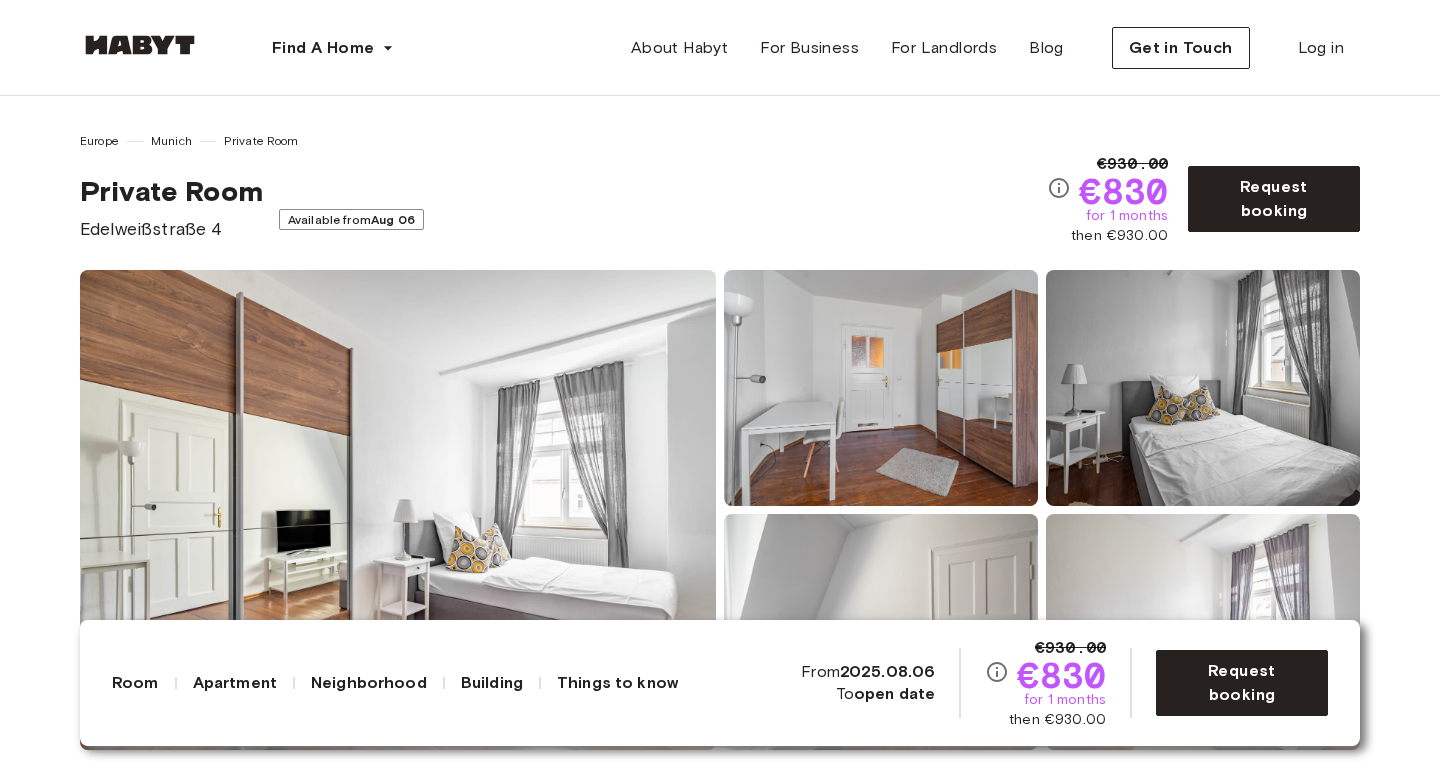 scroll, scrollTop: 233, scrollLeft: 0, axis: vertical 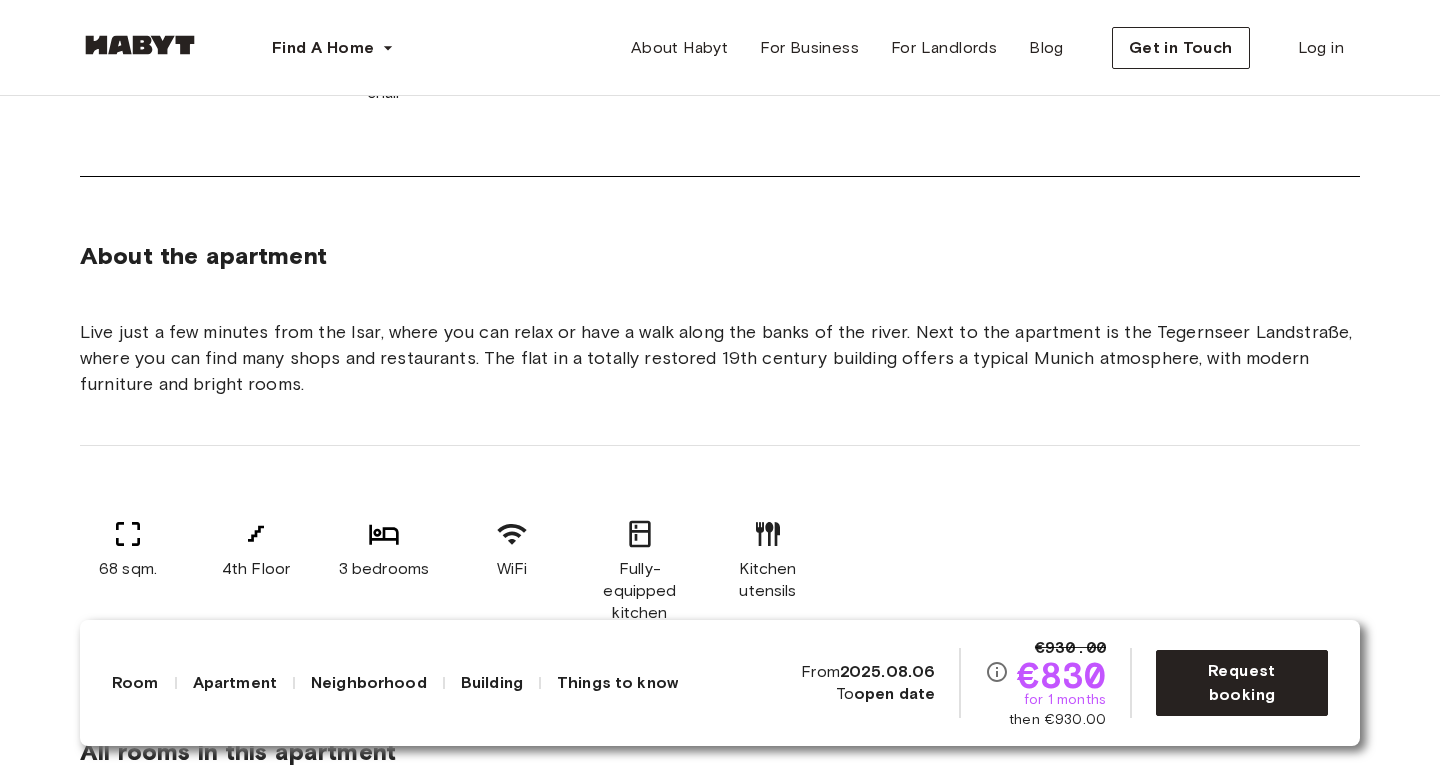 click on "Live just a few minutes from the Isar, where you can relax or have a walk along the banks of the river. Next to the apartment is the Tegernseer Landstraße, where you can find many shops and restaurants. The flat in a totally restored 19th century building offers a typical Munich atmosphere, with modern furniture and bright rooms." at bounding box center [720, 358] 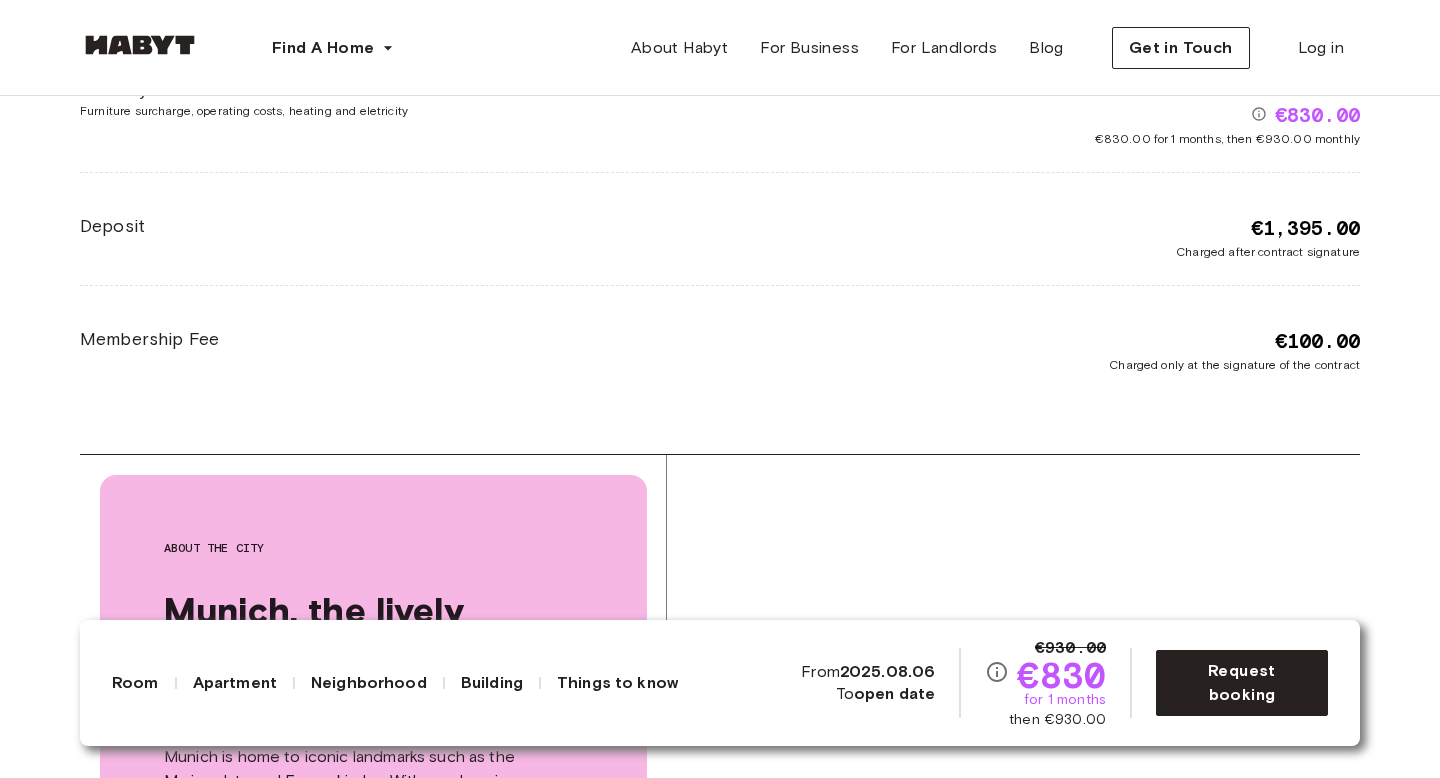 scroll, scrollTop: 3288, scrollLeft: 0, axis: vertical 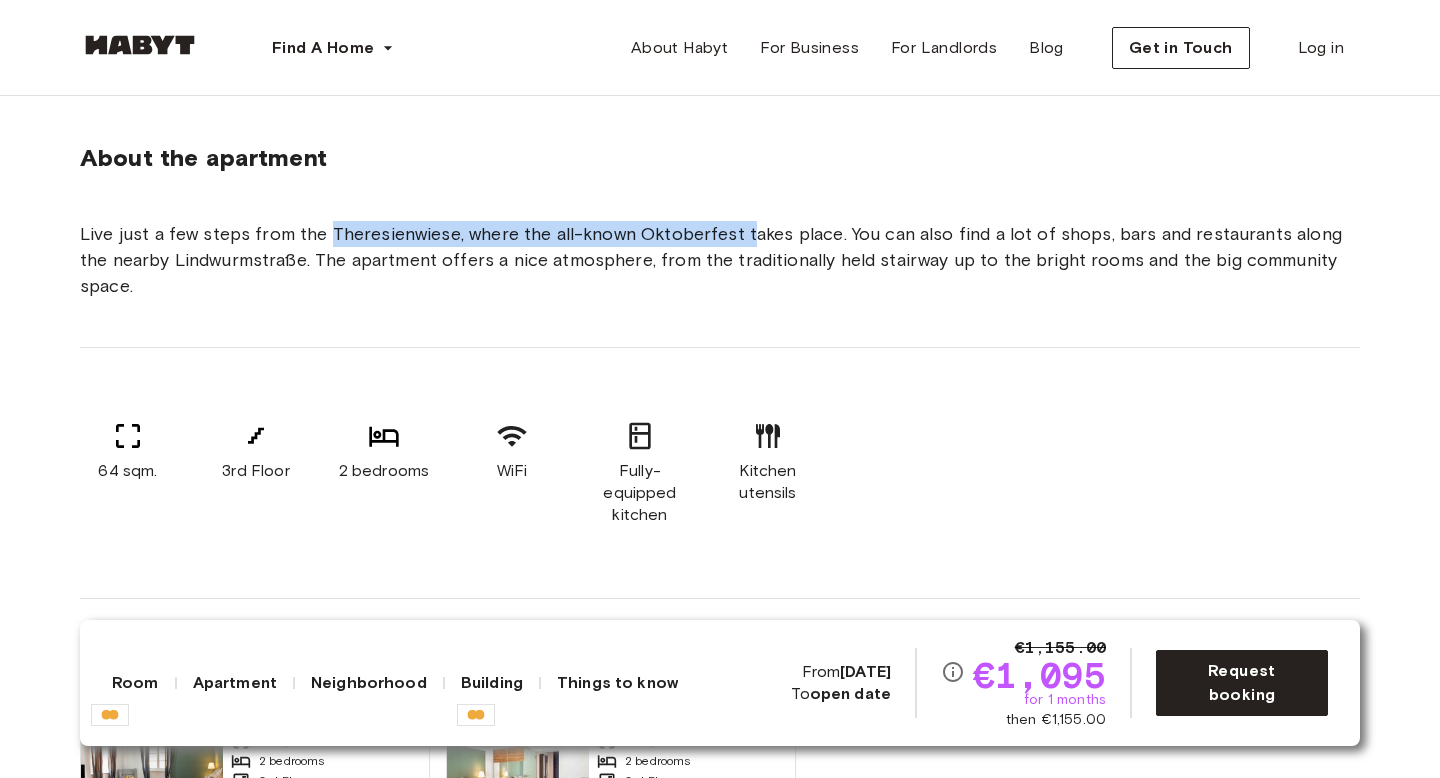 drag, startPoint x: 329, startPoint y: 234, endPoint x: 743, endPoint y: 230, distance: 414.01932 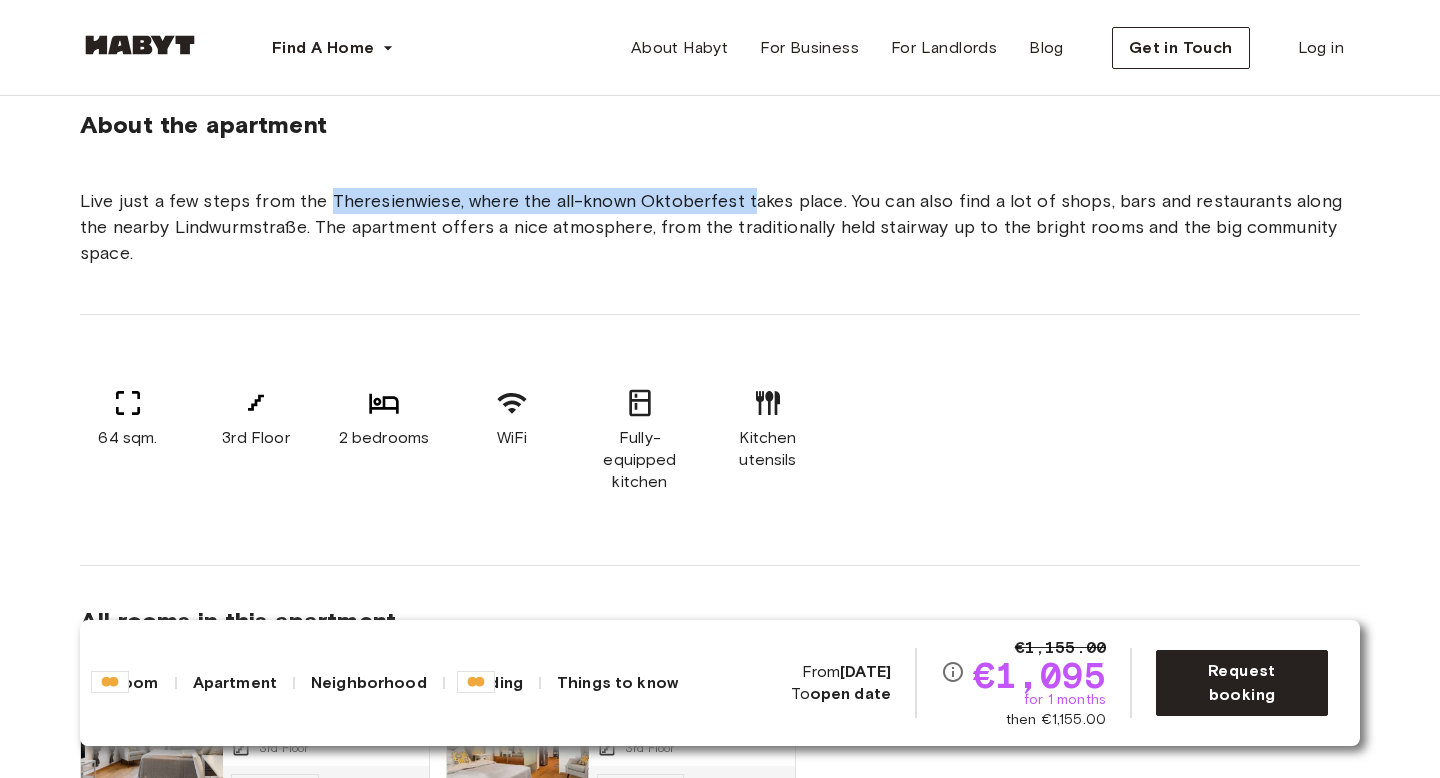 scroll, scrollTop: 1027, scrollLeft: 0, axis: vertical 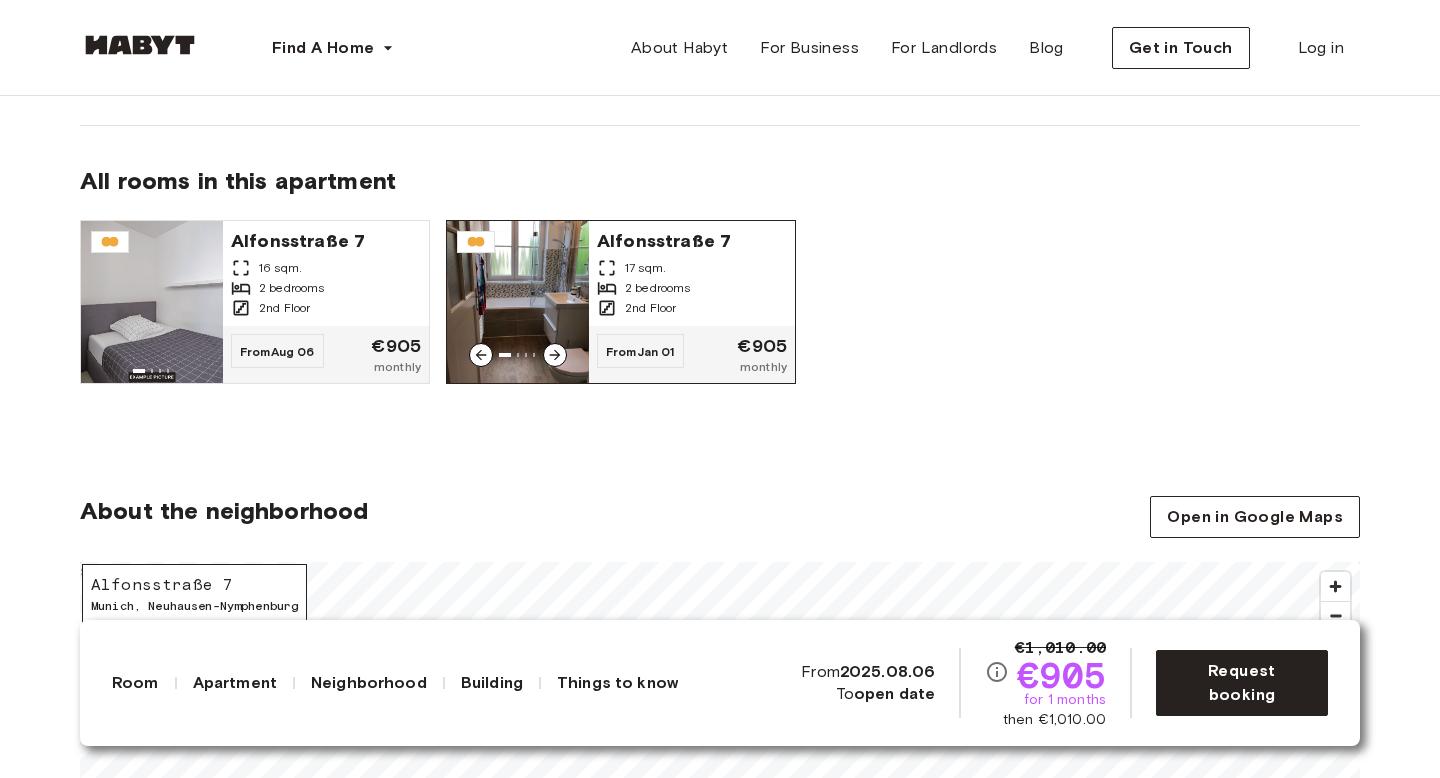 click on "Alfonsstraße 7" at bounding box center [692, 239] 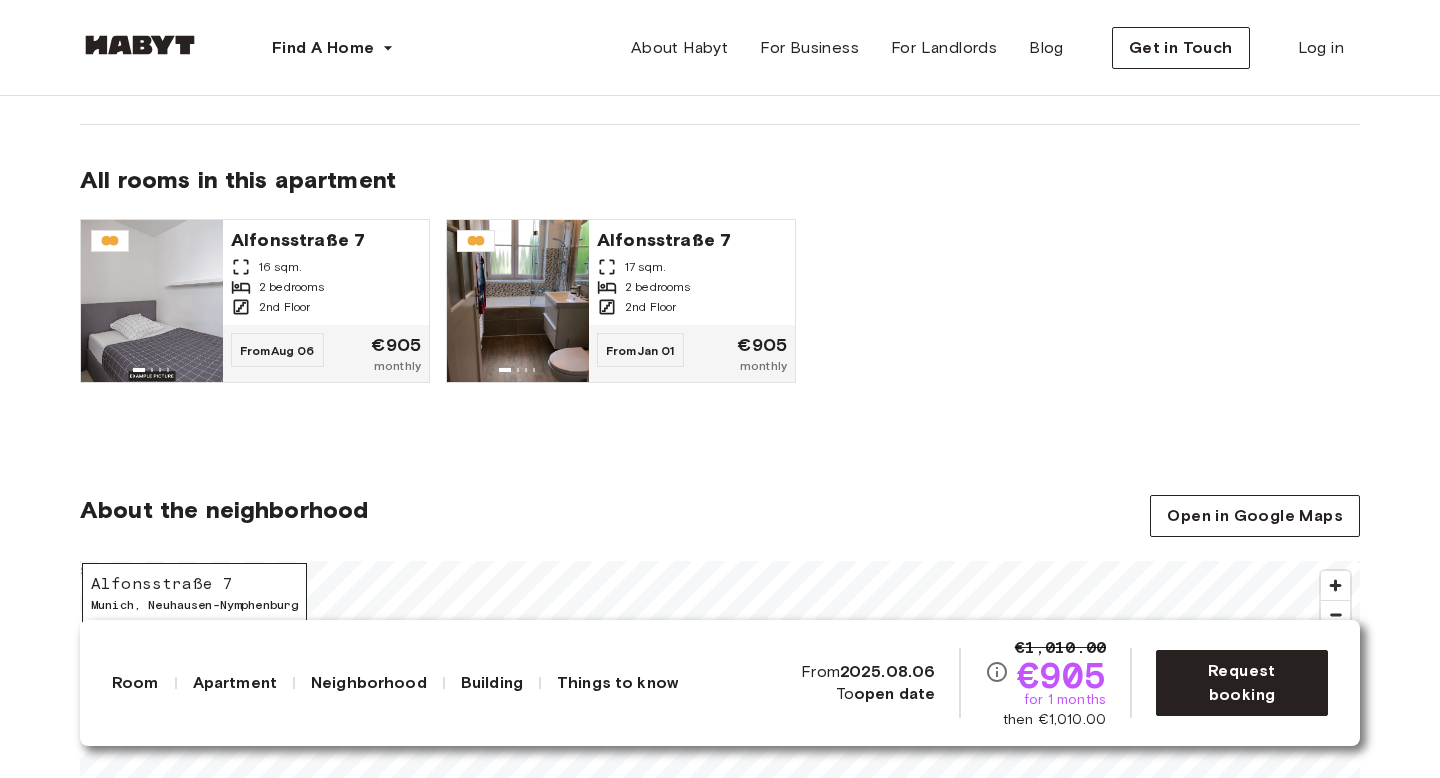 scroll, scrollTop: 1482, scrollLeft: 0, axis: vertical 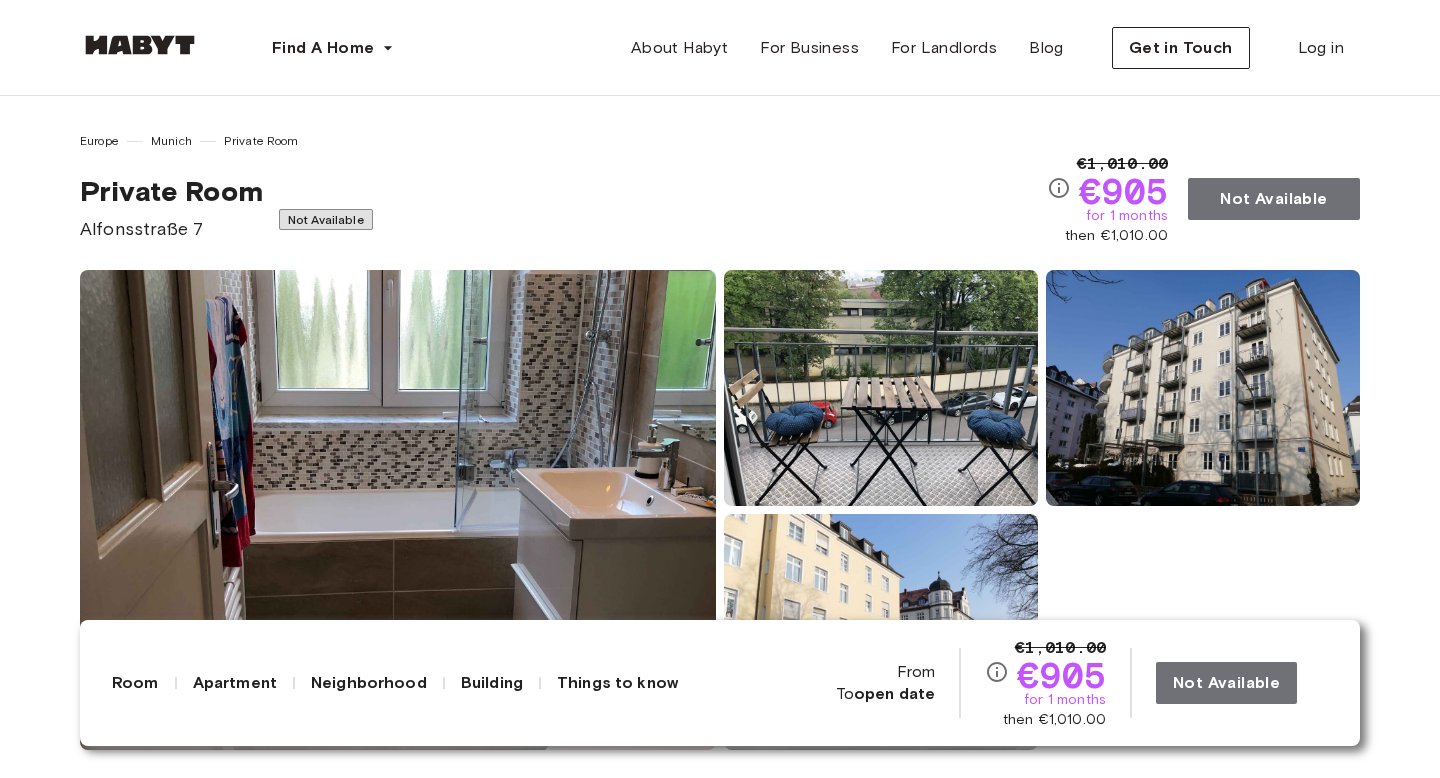click at bounding box center (398, 510) 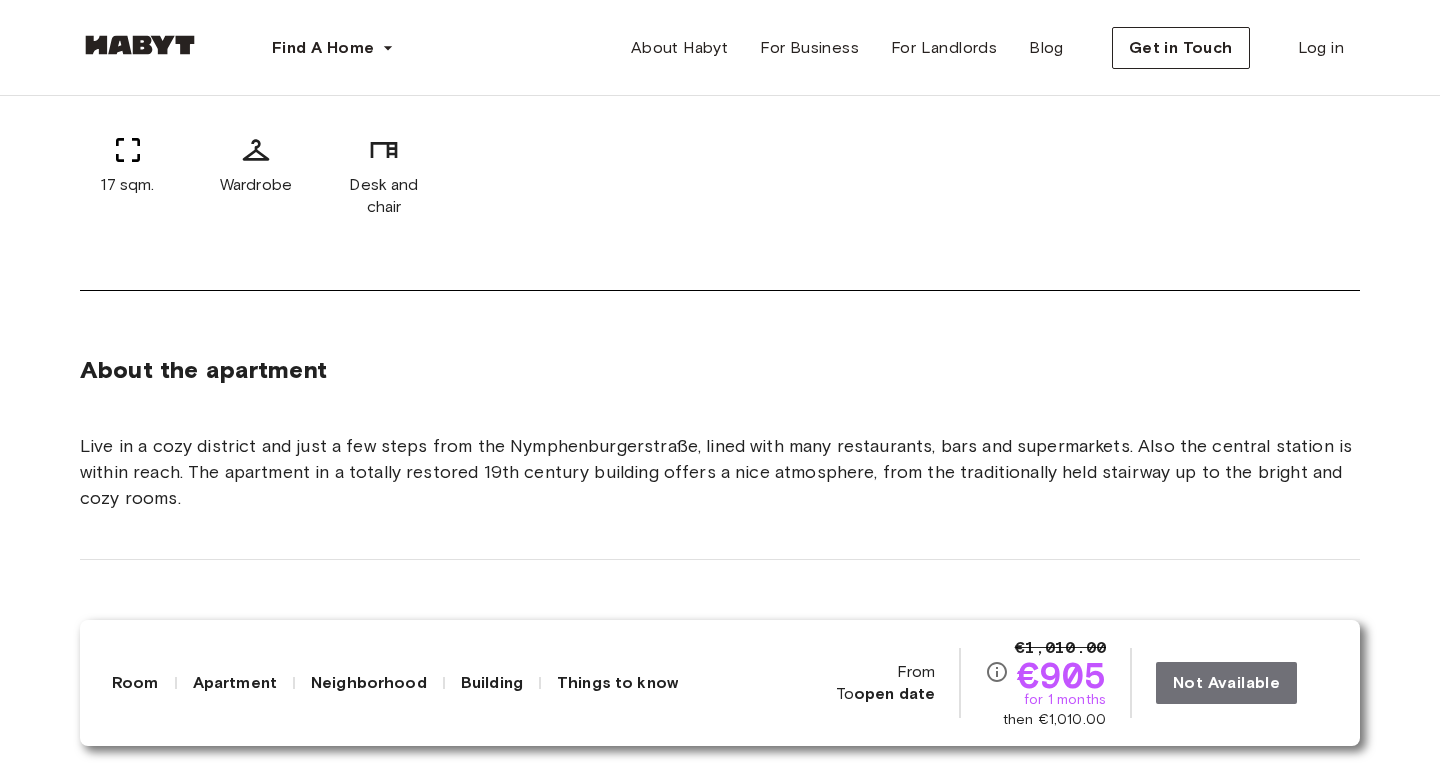 scroll, scrollTop: 804, scrollLeft: 0, axis: vertical 